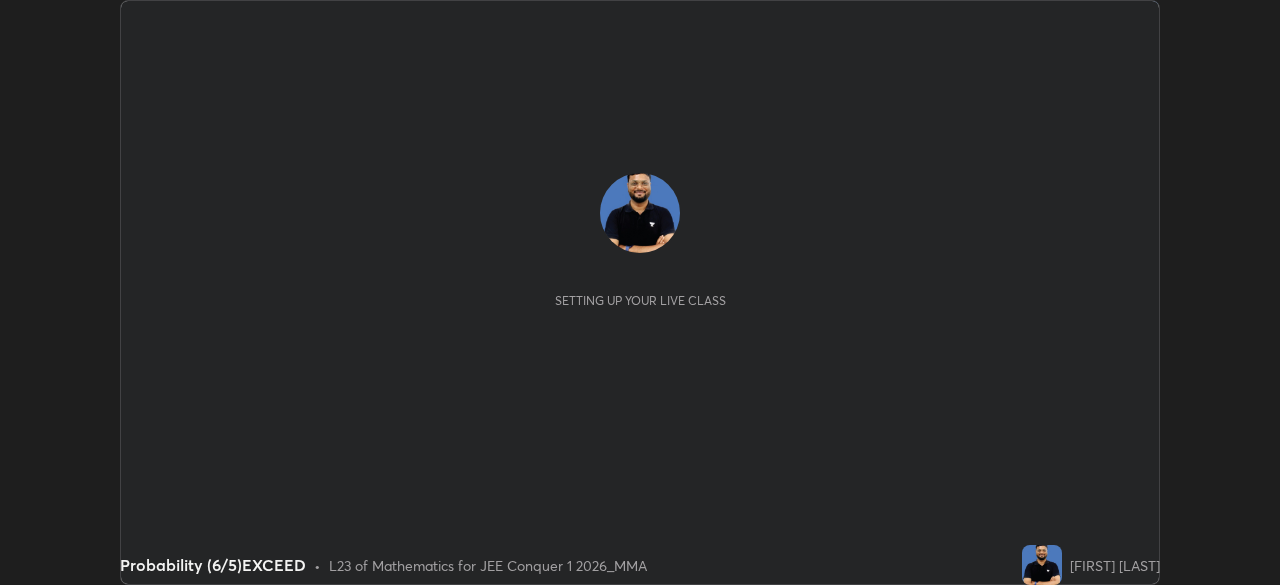scroll, scrollTop: 0, scrollLeft: 0, axis: both 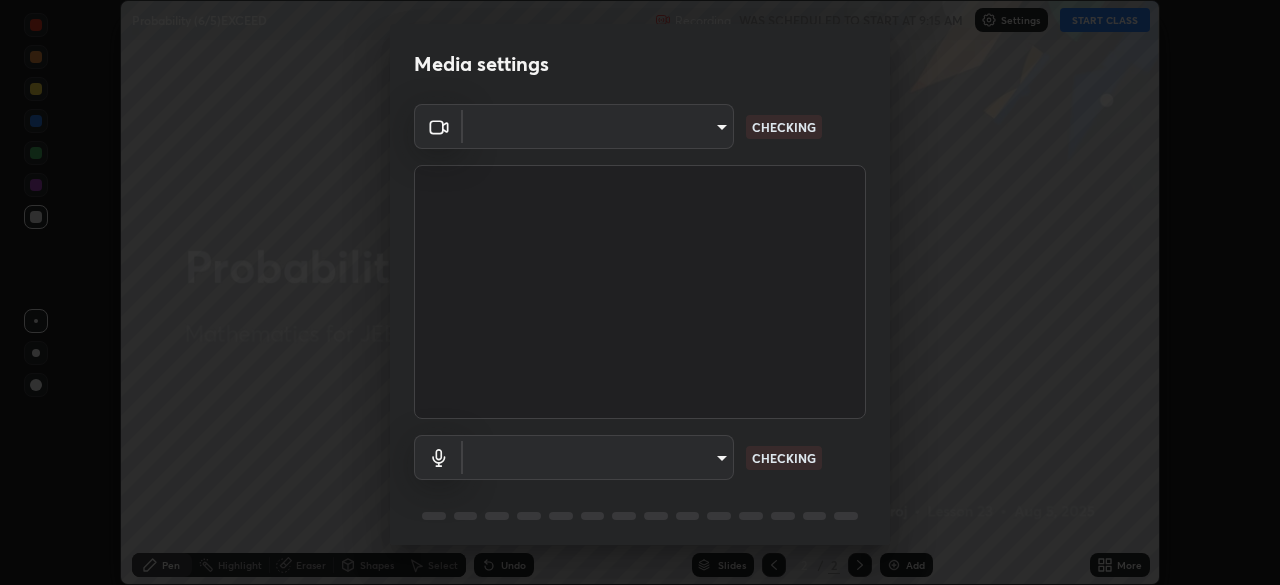 type on "b06fa8ff9ac4ffb7a92976e327235824ae8e01cfa839dbeb6f48655f2a6a4ac4" 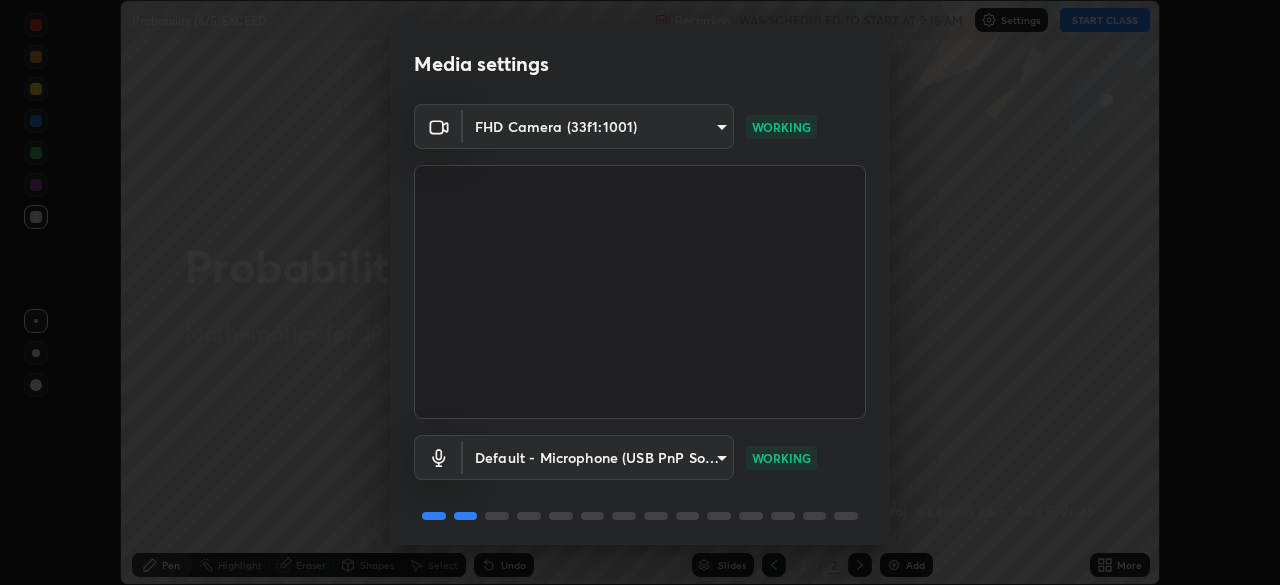 scroll, scrollTop: 71, scrollLeft: 0, axis: vertical 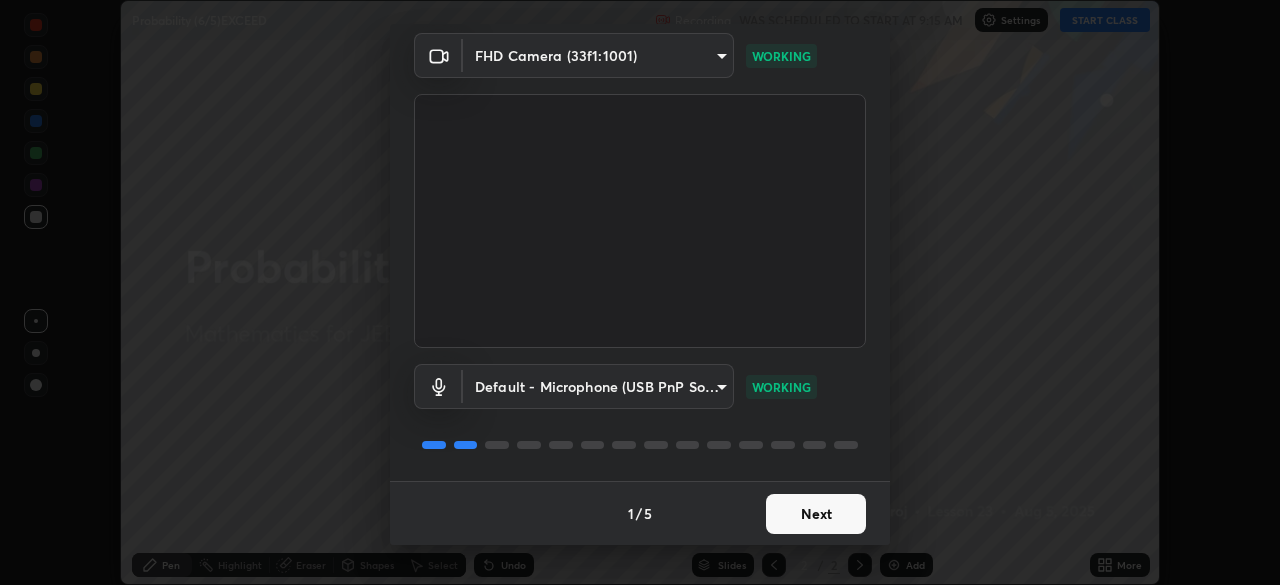 click on "Next" at bounding box center (816, 514) 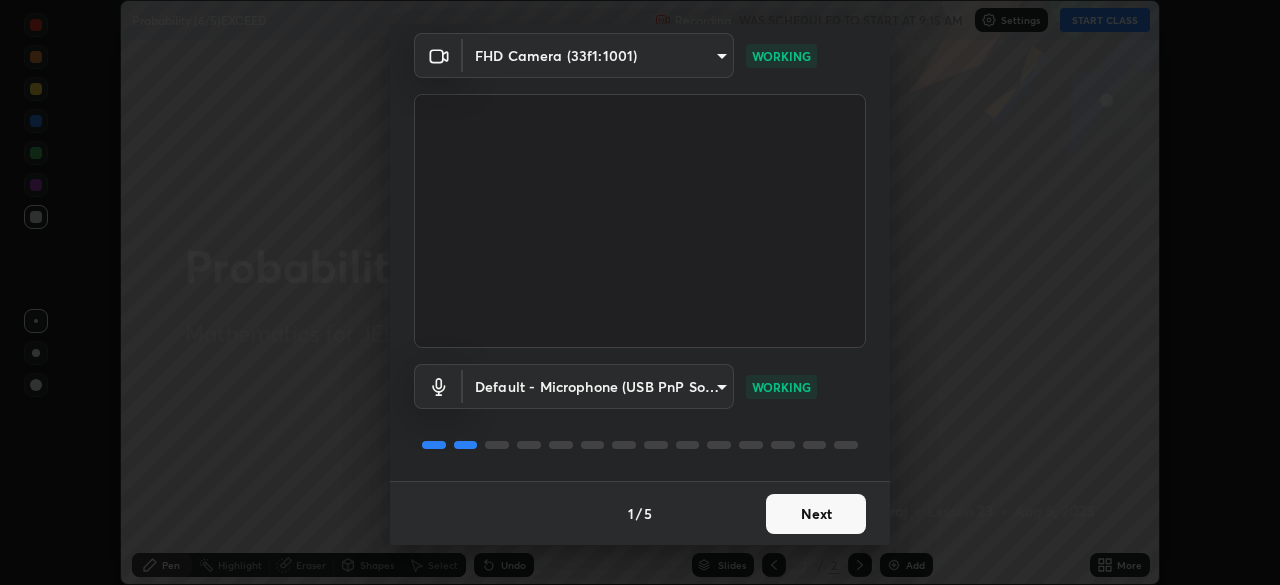 scroll, scrollTop: 0, scrollLeft: 0, axis: both 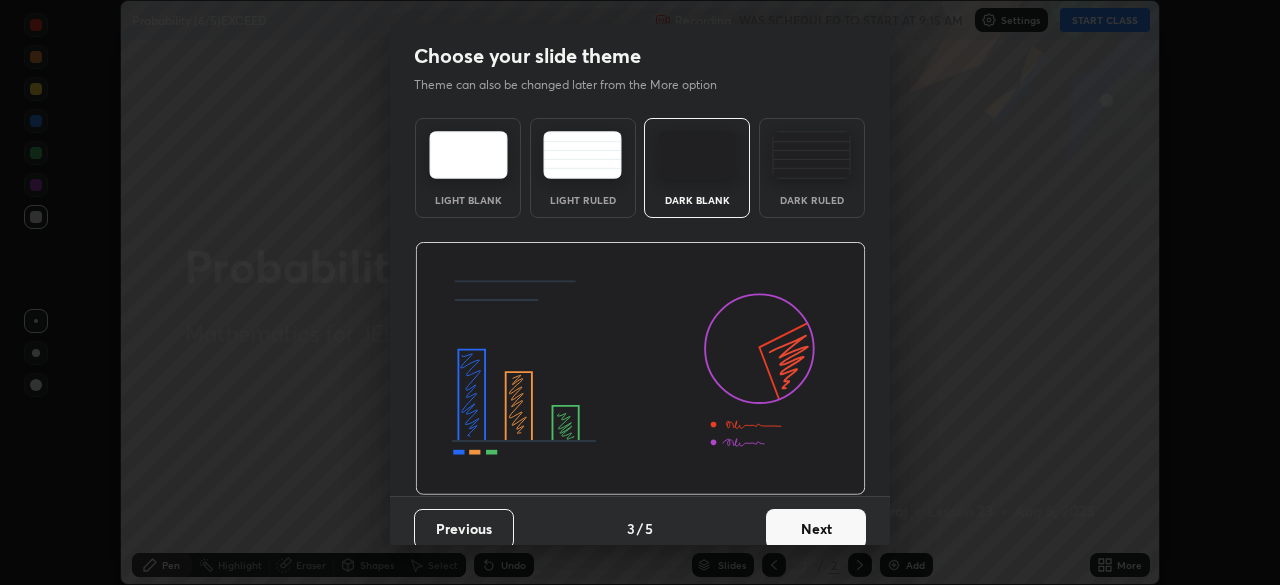 click on "Next" at bounding box center (816, 529) 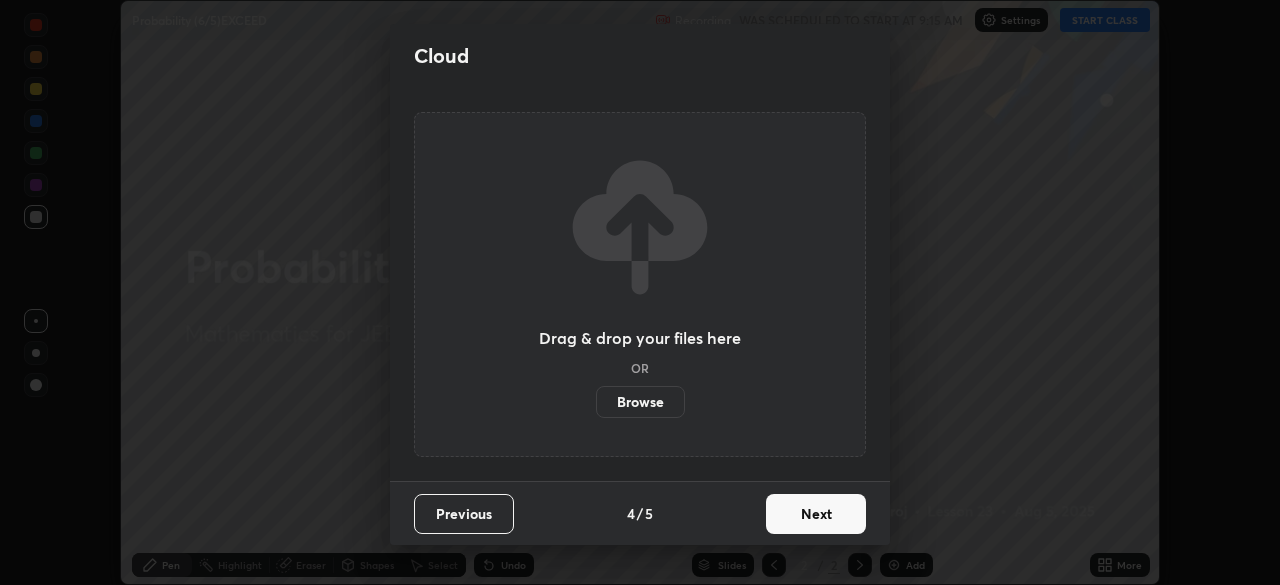 click on "Next" at bounding box center [816, 514] 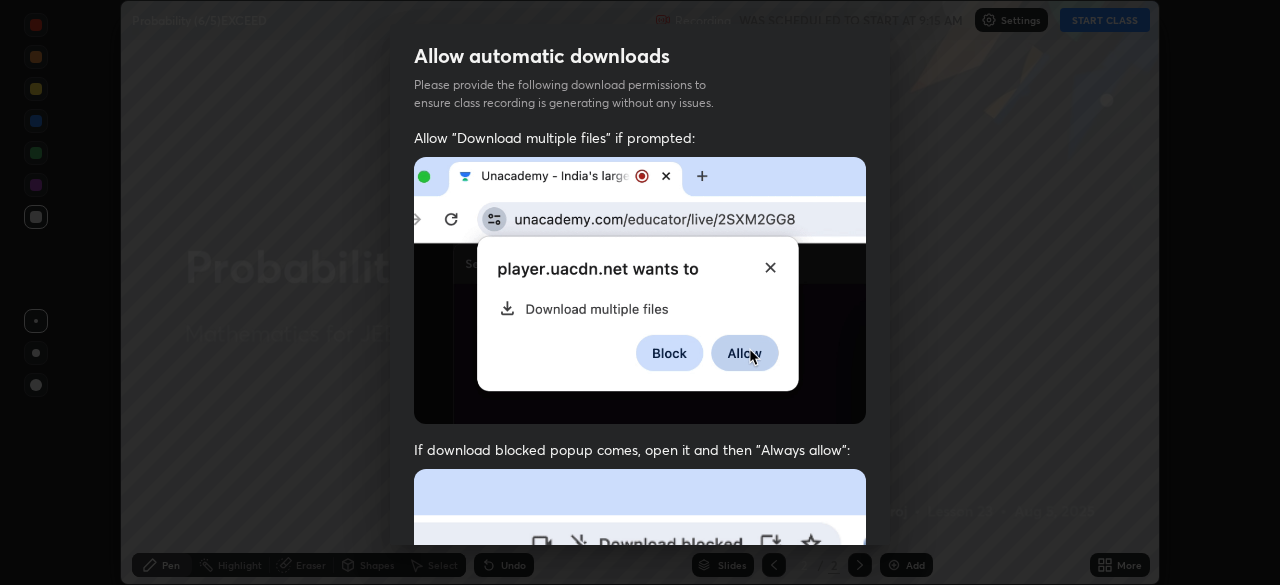 click at bounding box center [640, 687] 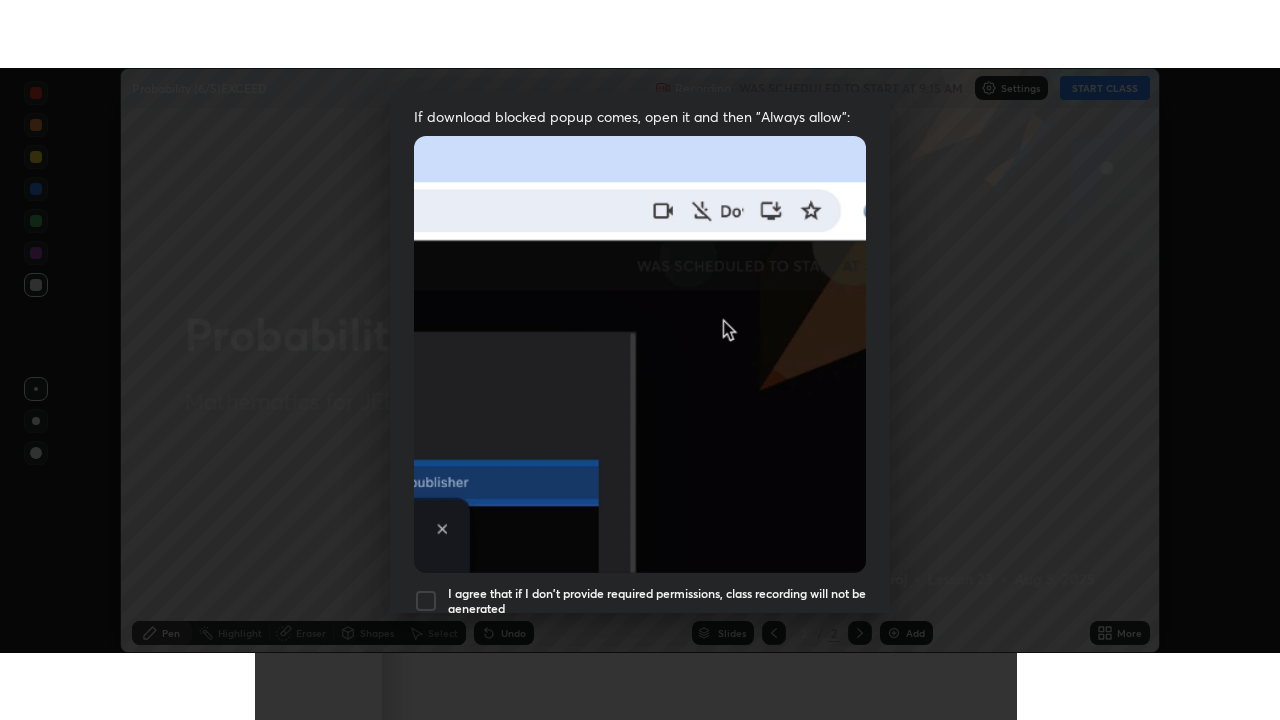 scroll, scrollTop: 479, scrollLeft: 0, axis: vertical 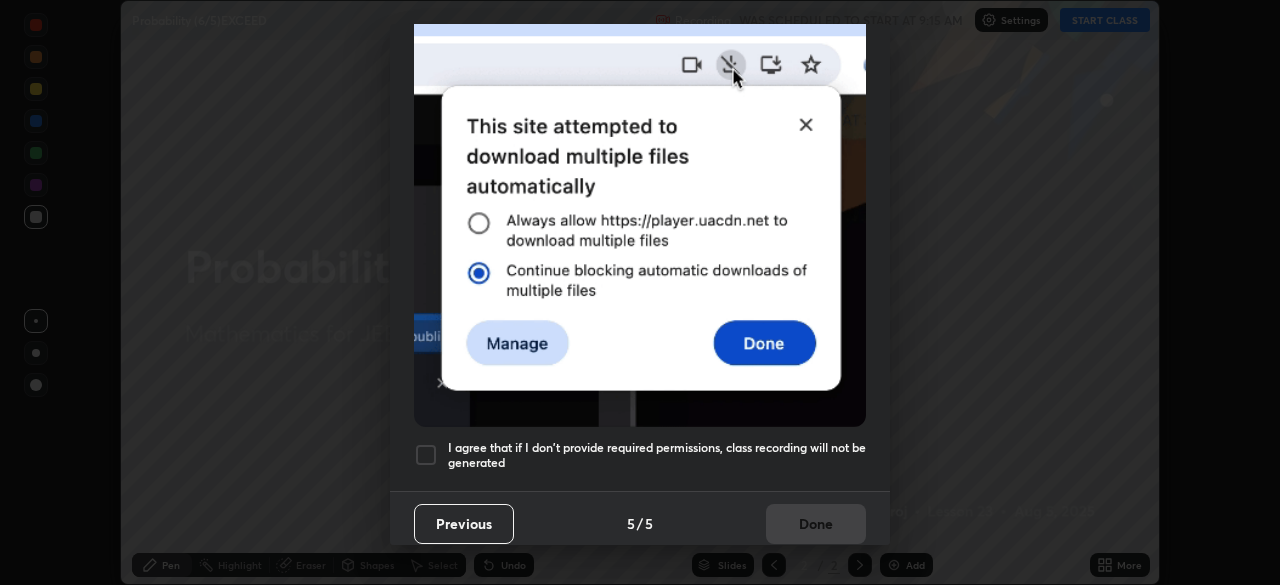 click at bounding box center [426, 455] 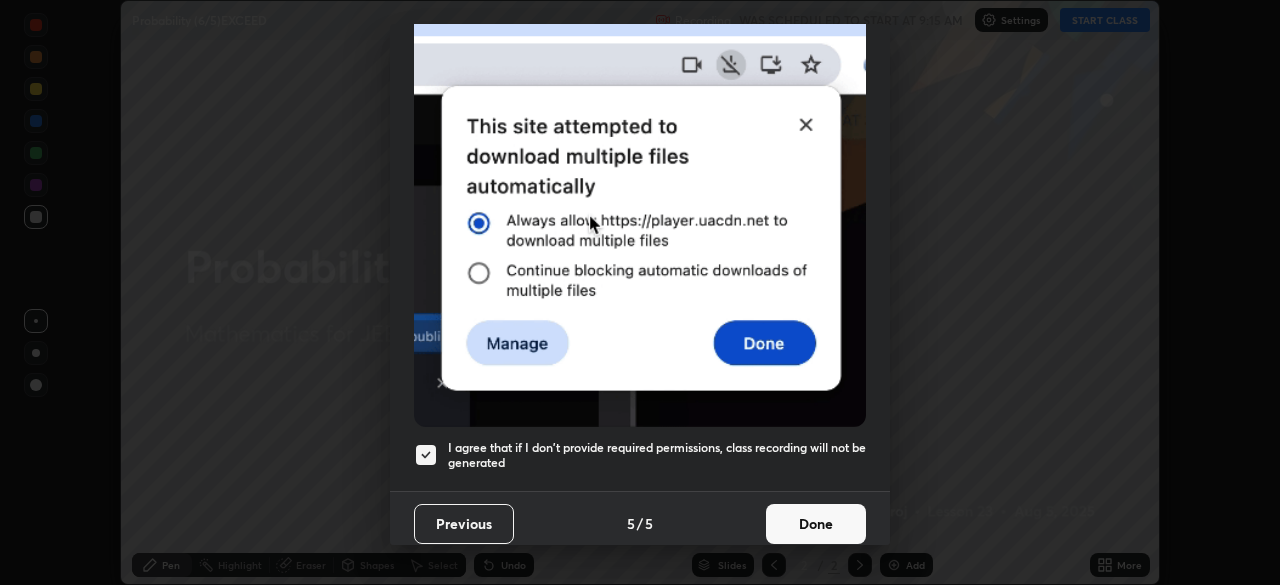 click on "Done" at bounding box center (816, 524) 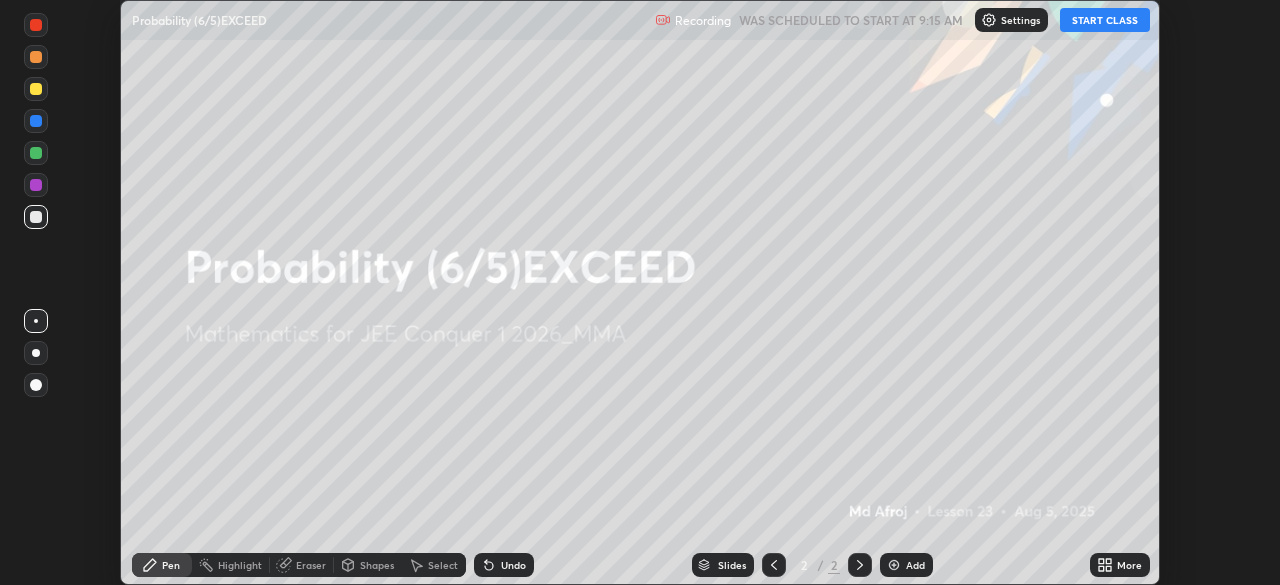 click 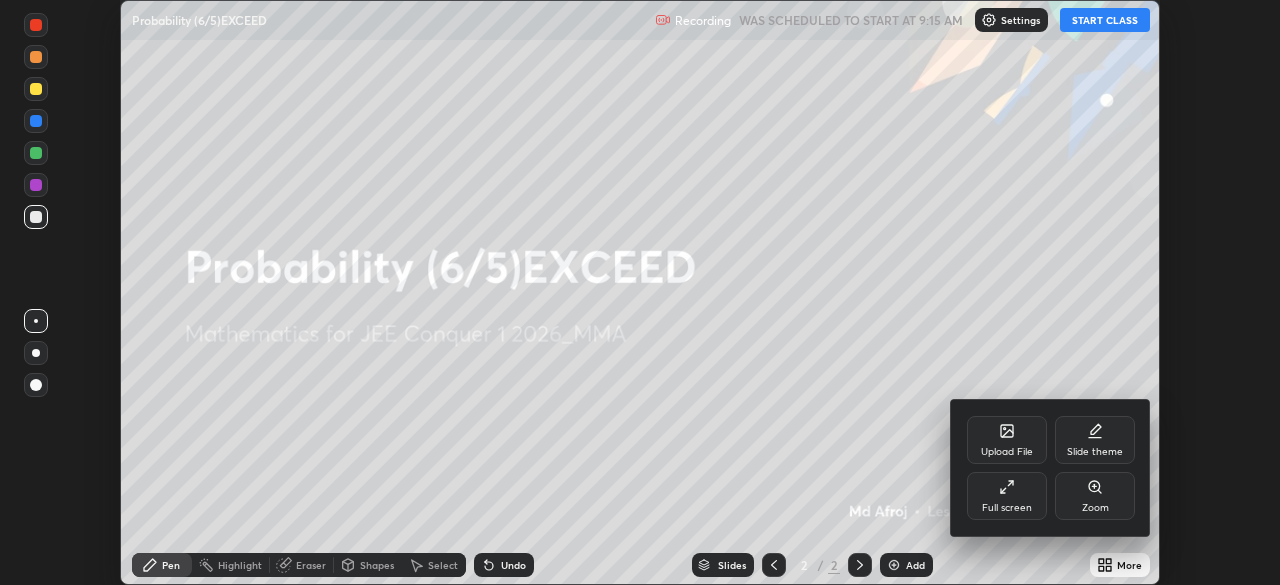 click on "Full screen" at bounding box center [1007, 496] 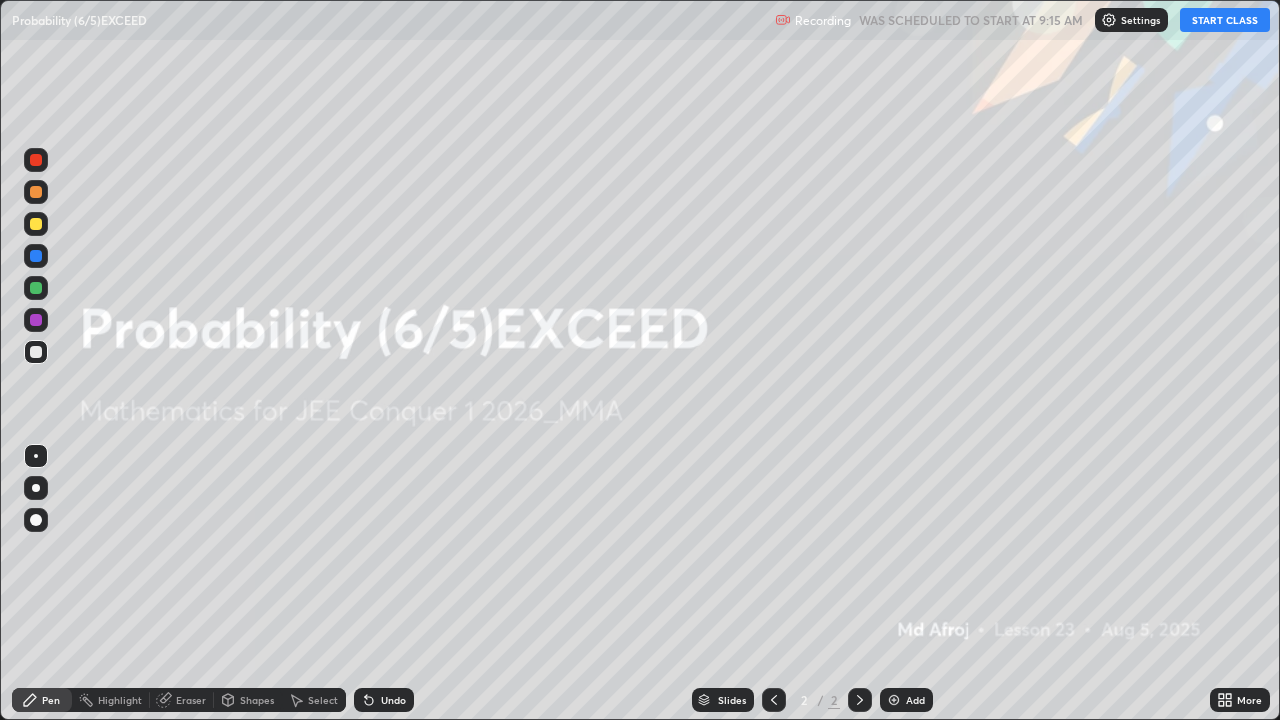 scroll, scrollTop: 99280, scrollLeft: 98720, axis: both 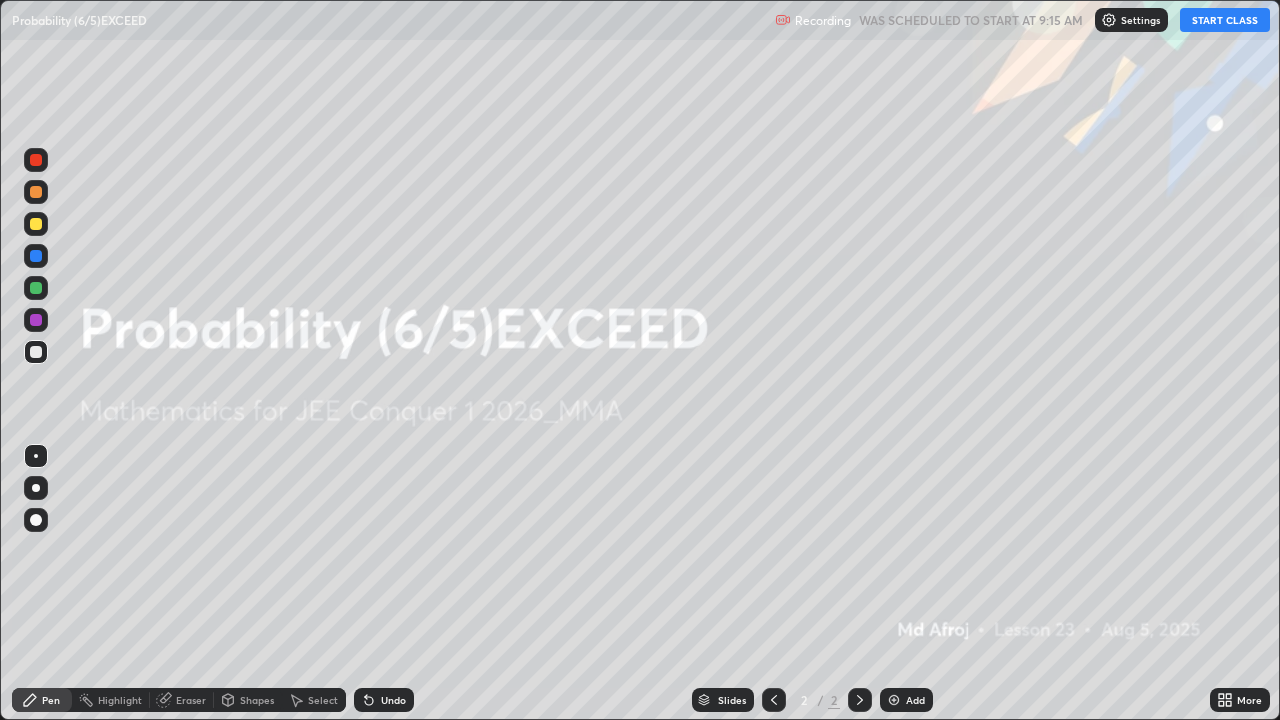 click on "START CLASS" at bounding box center [1225, 20] 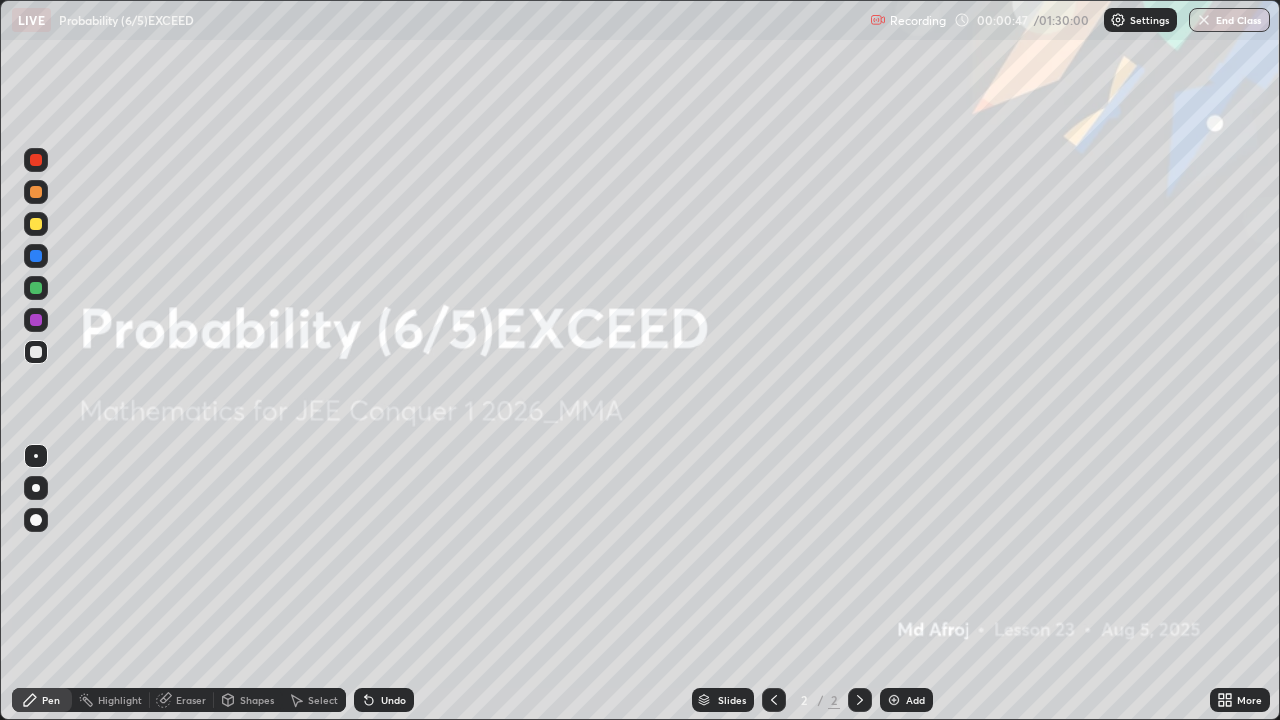 click on "Add" at bounding box center (915, 700) 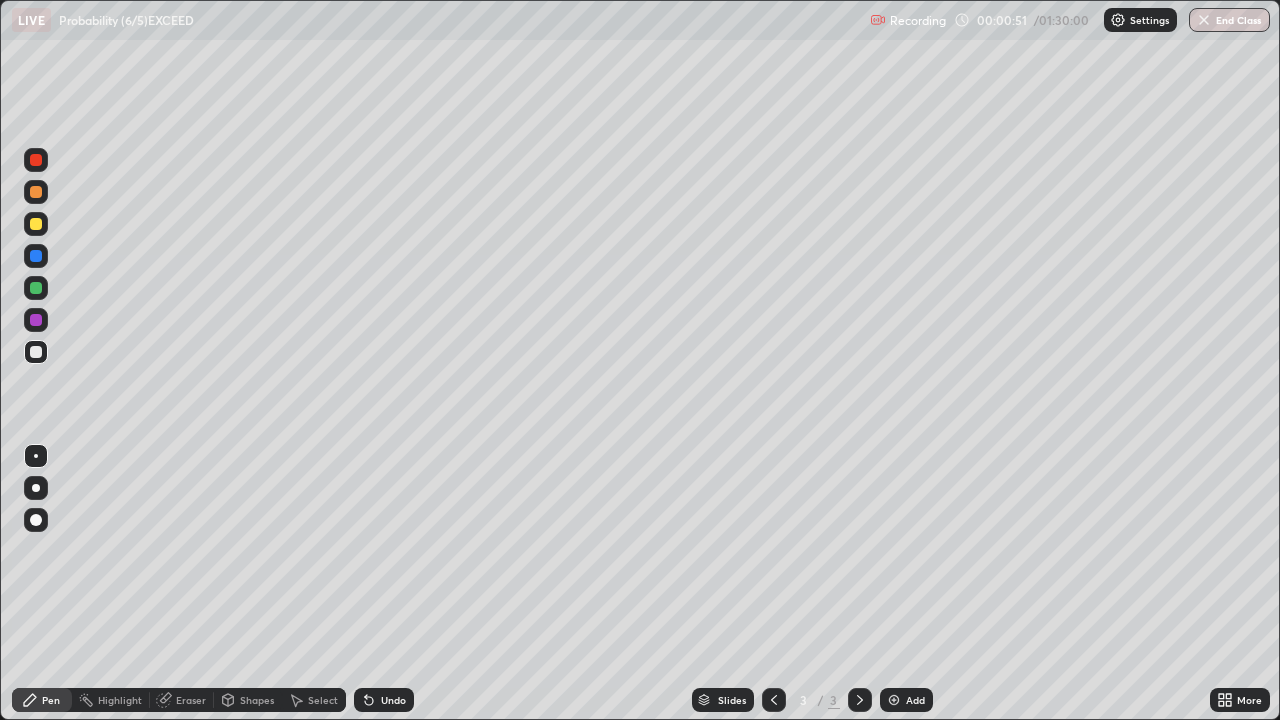 click at bounding box center (36, 224) 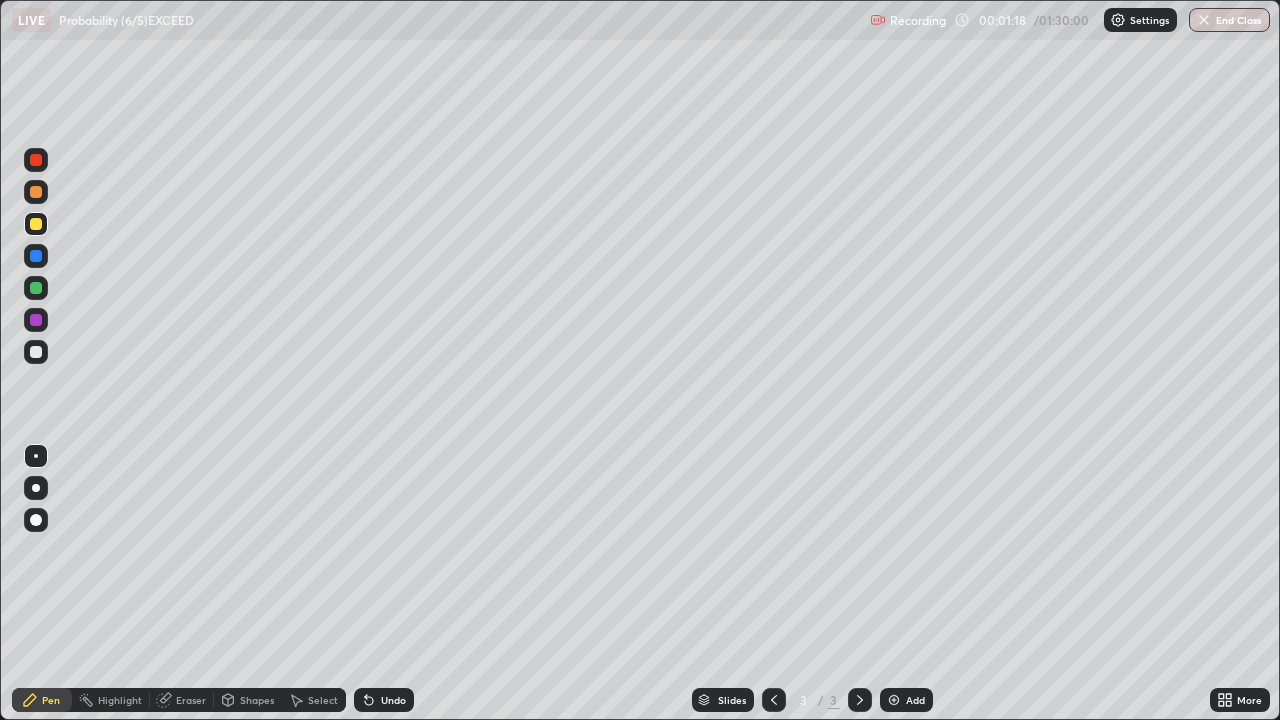 click on "Undo" at bounding box center (393, 700) 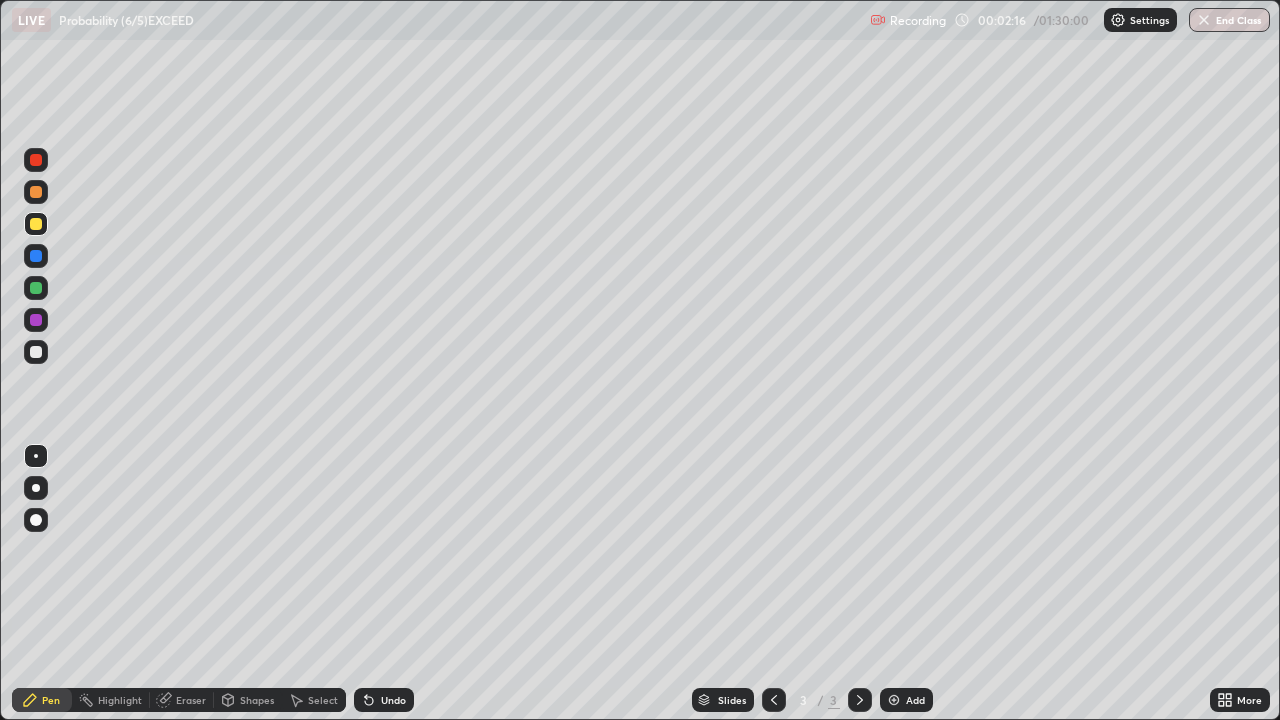 click on "Undo" at bounding box center [393, 700] 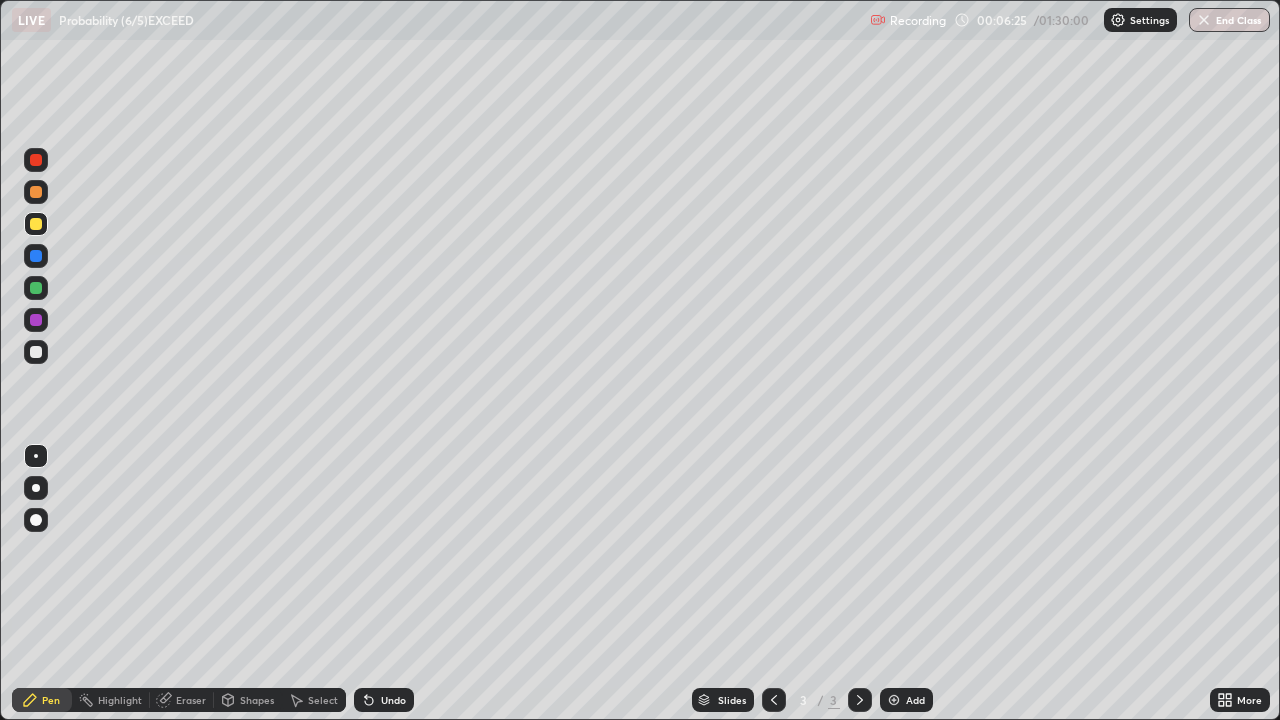 click at bounding box center (36, 320) 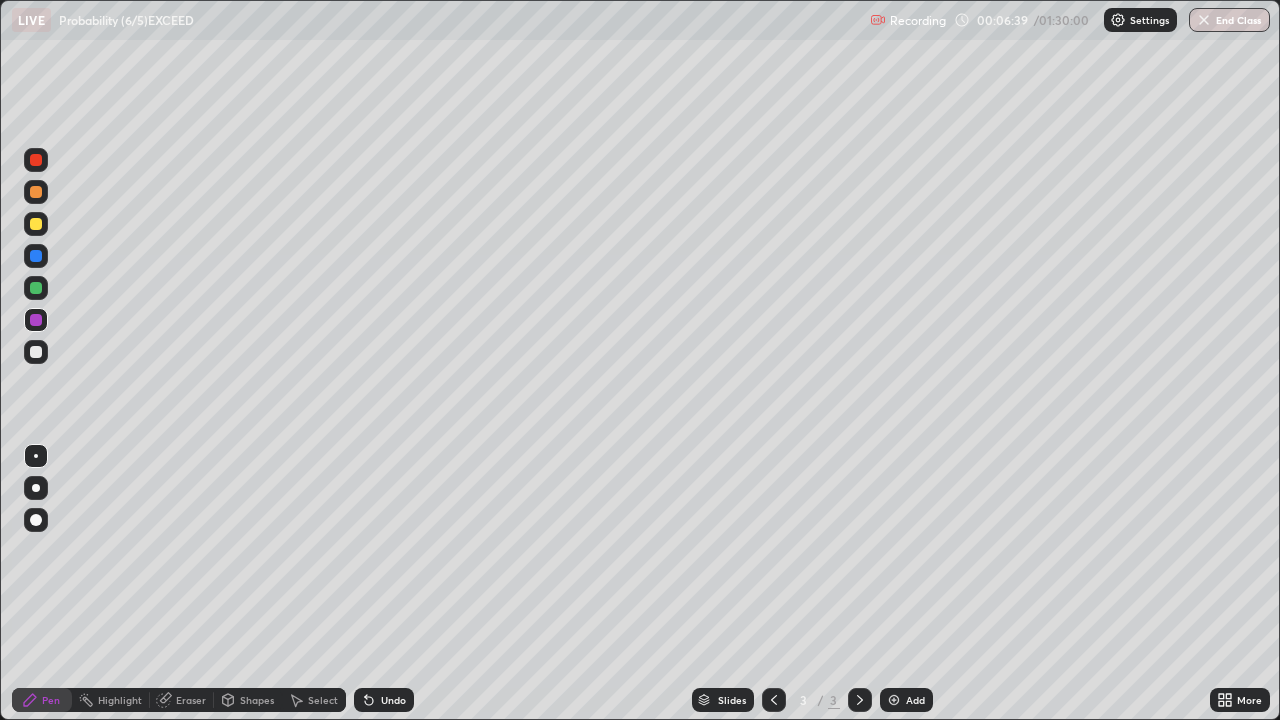 click at bounding box center [36, 224] 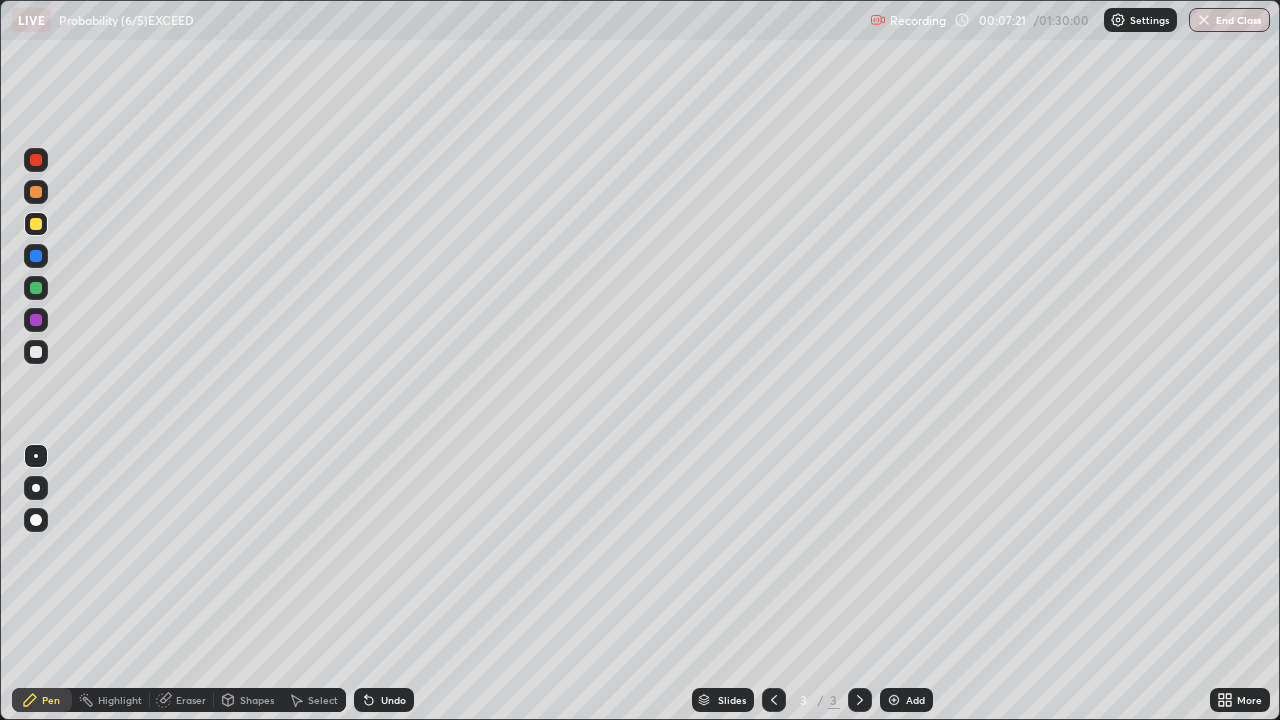 click on "Eraser" at bounding box center [191, 700] 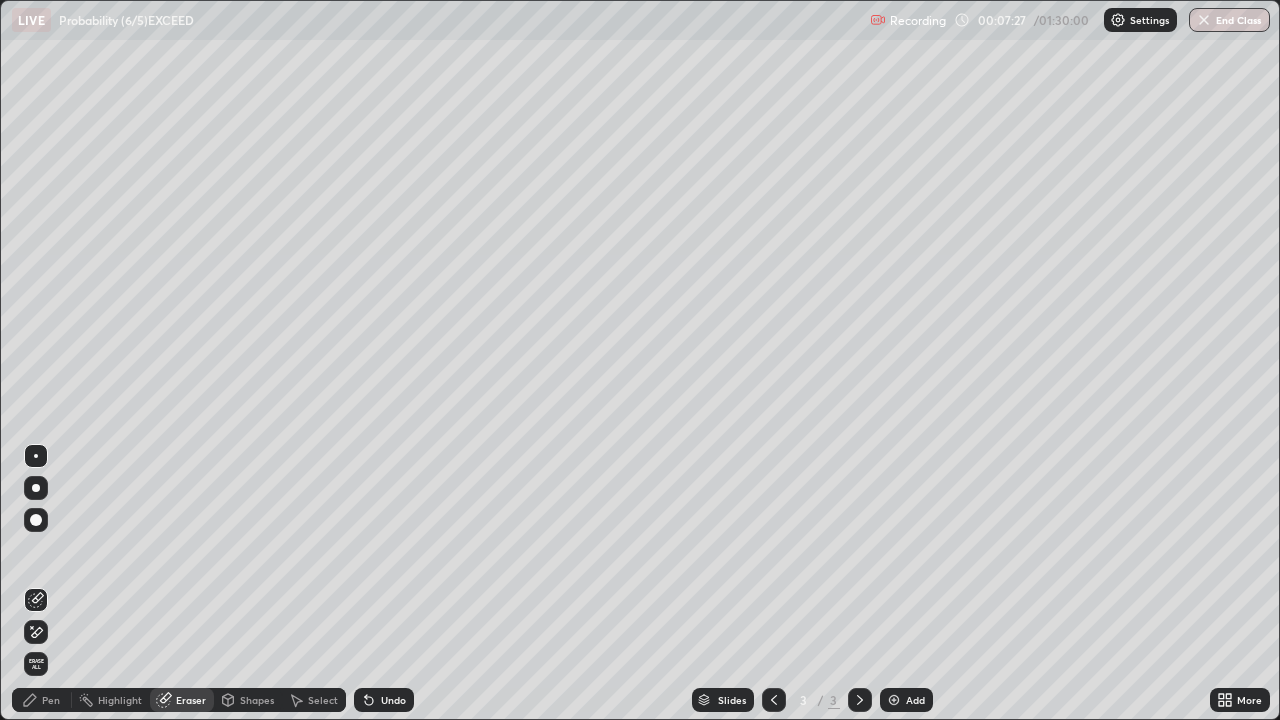 click on "Pen" at bounding box center [51, 700] 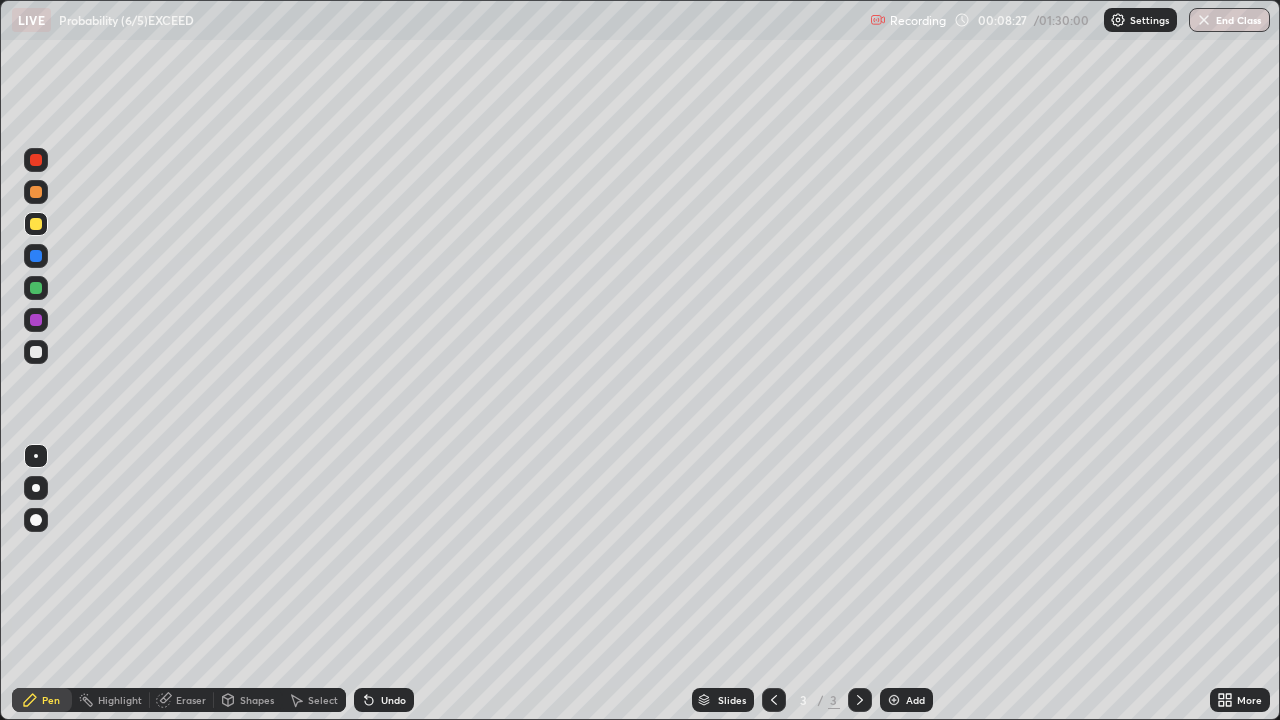 click on "Select" at bounding box center (314, 700) 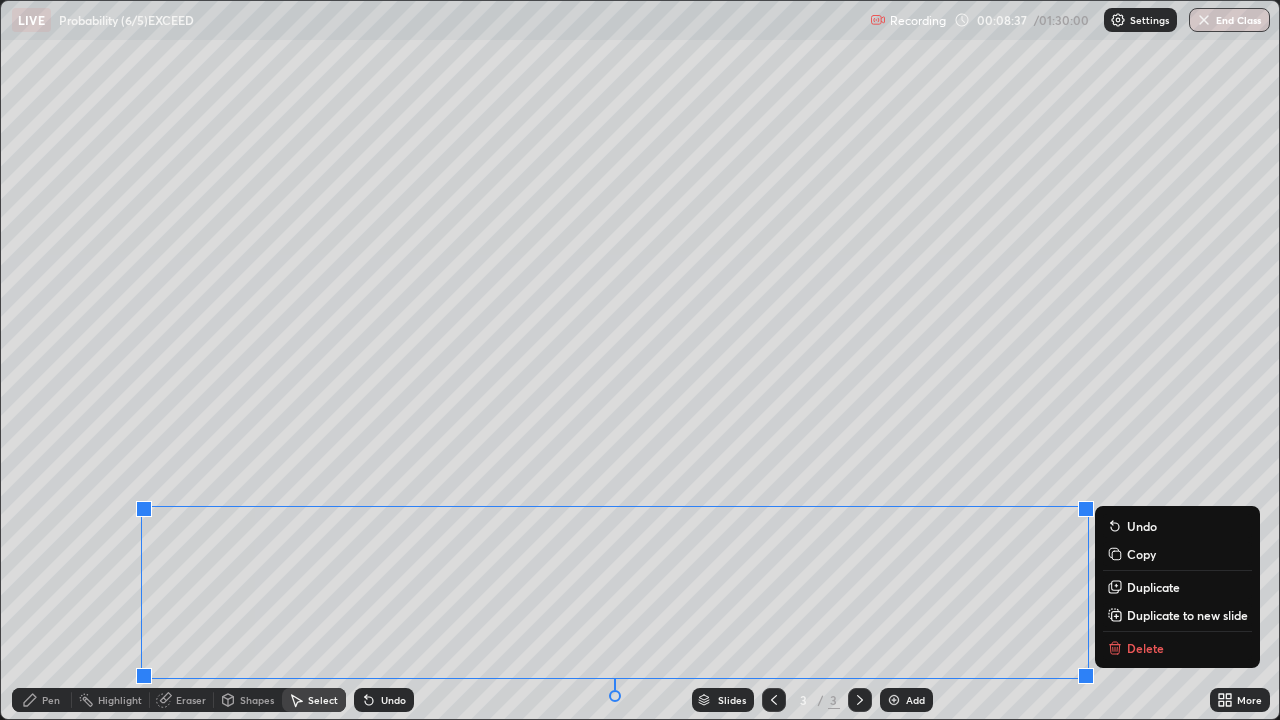 click on "Pen" at bounding box center [51, 700] 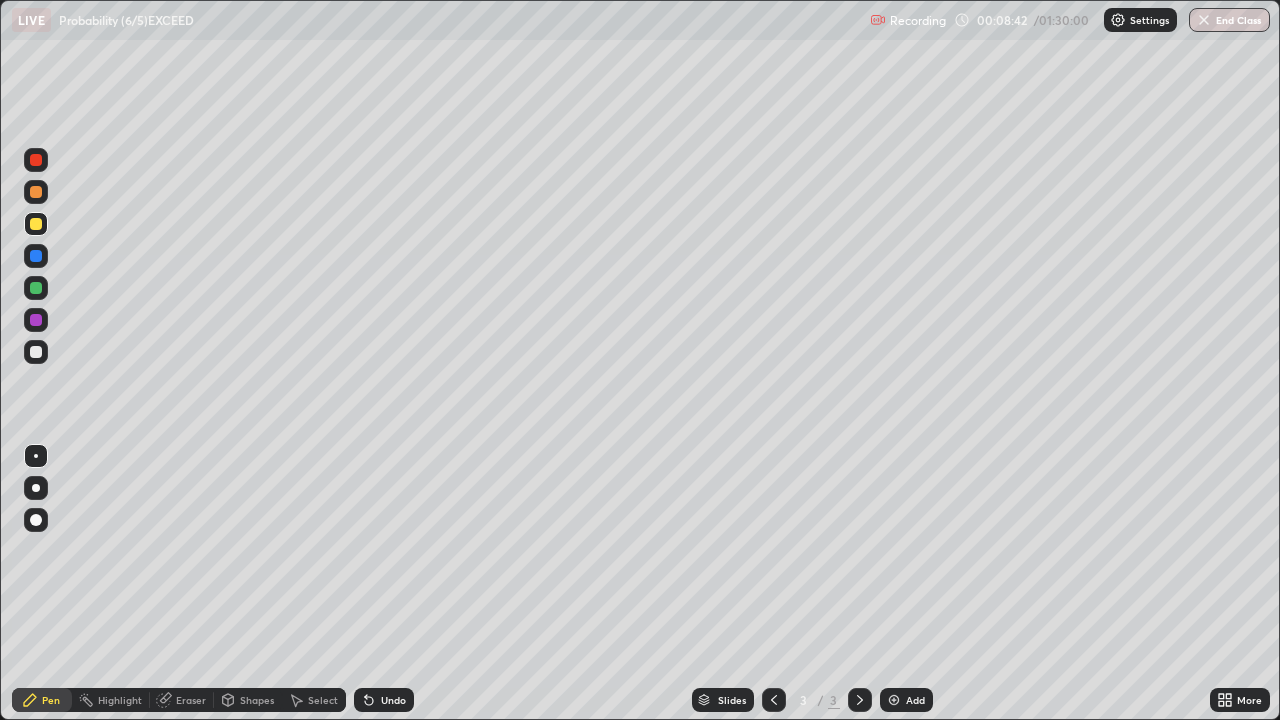 click 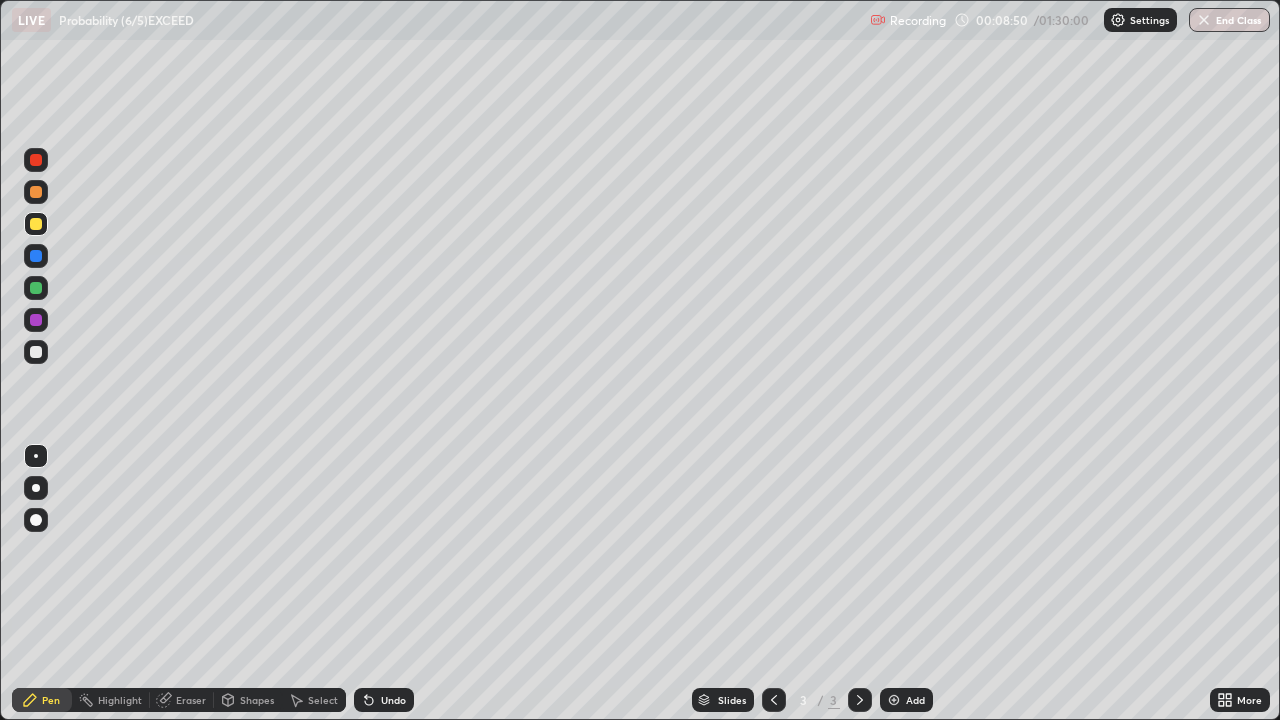 click 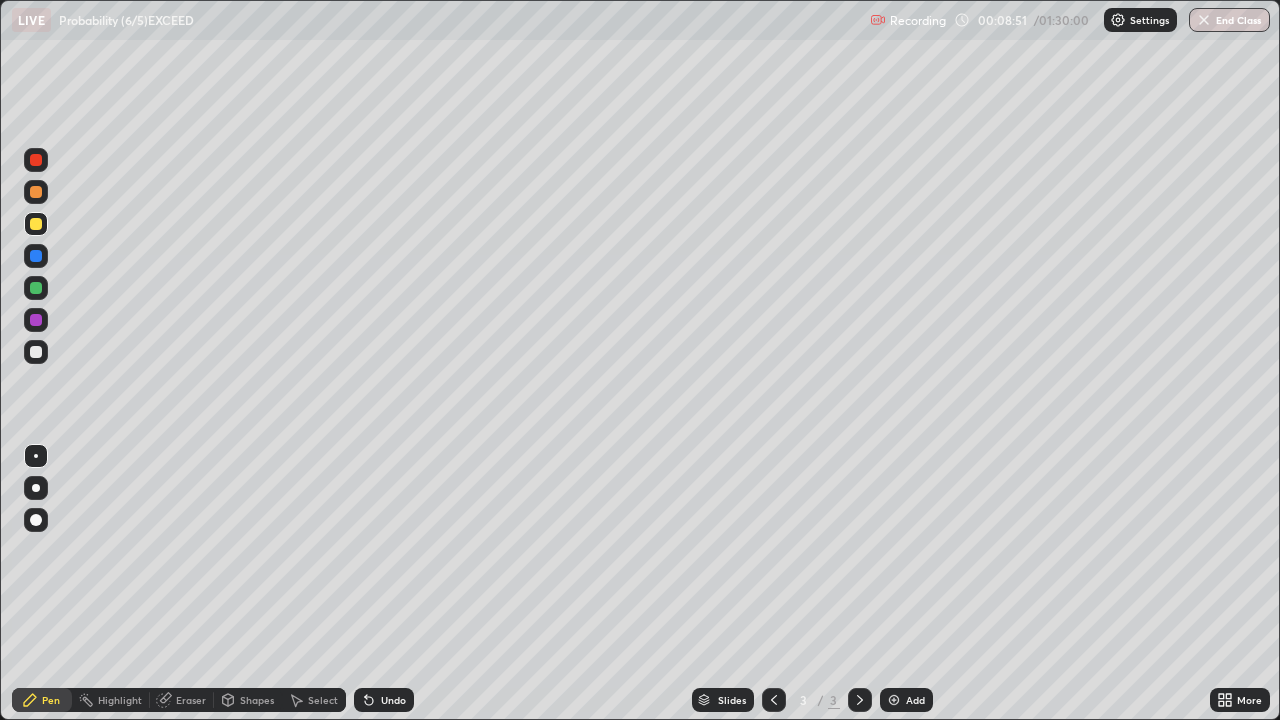 click 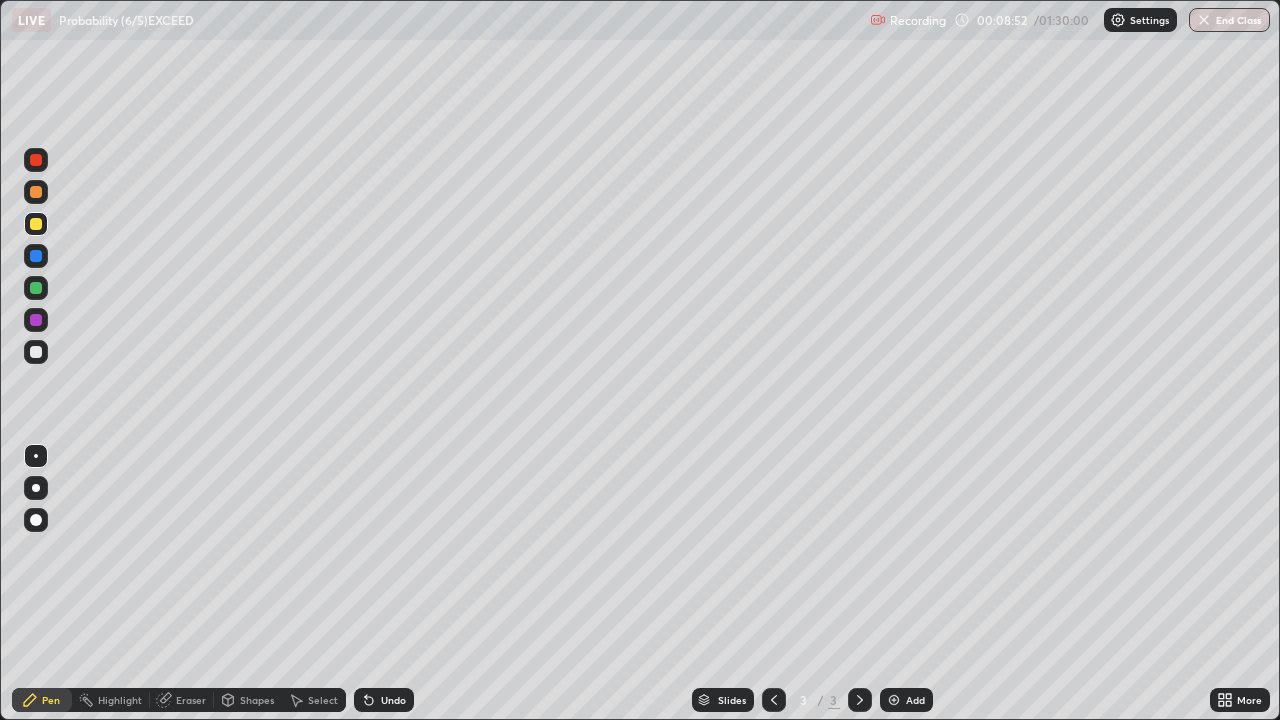 click on "Undo" at bounding box center [384, 700] 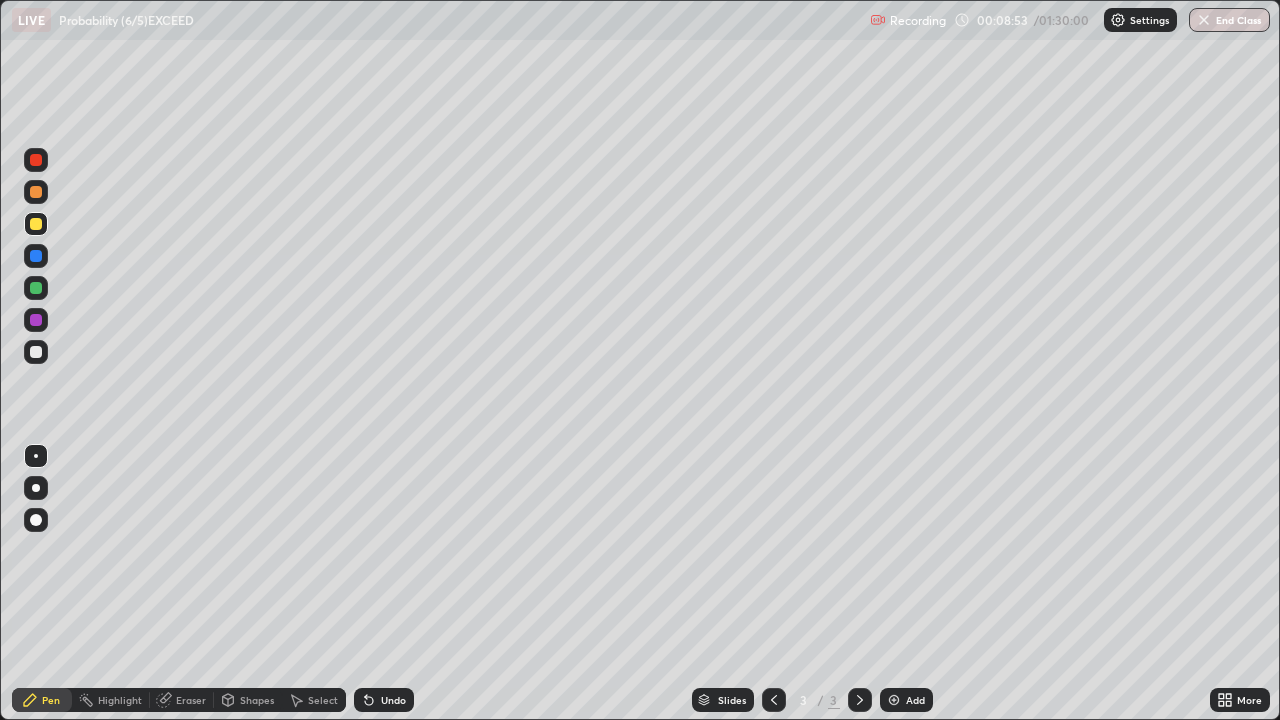 click on "Undo" at bounding box center (384, 700) 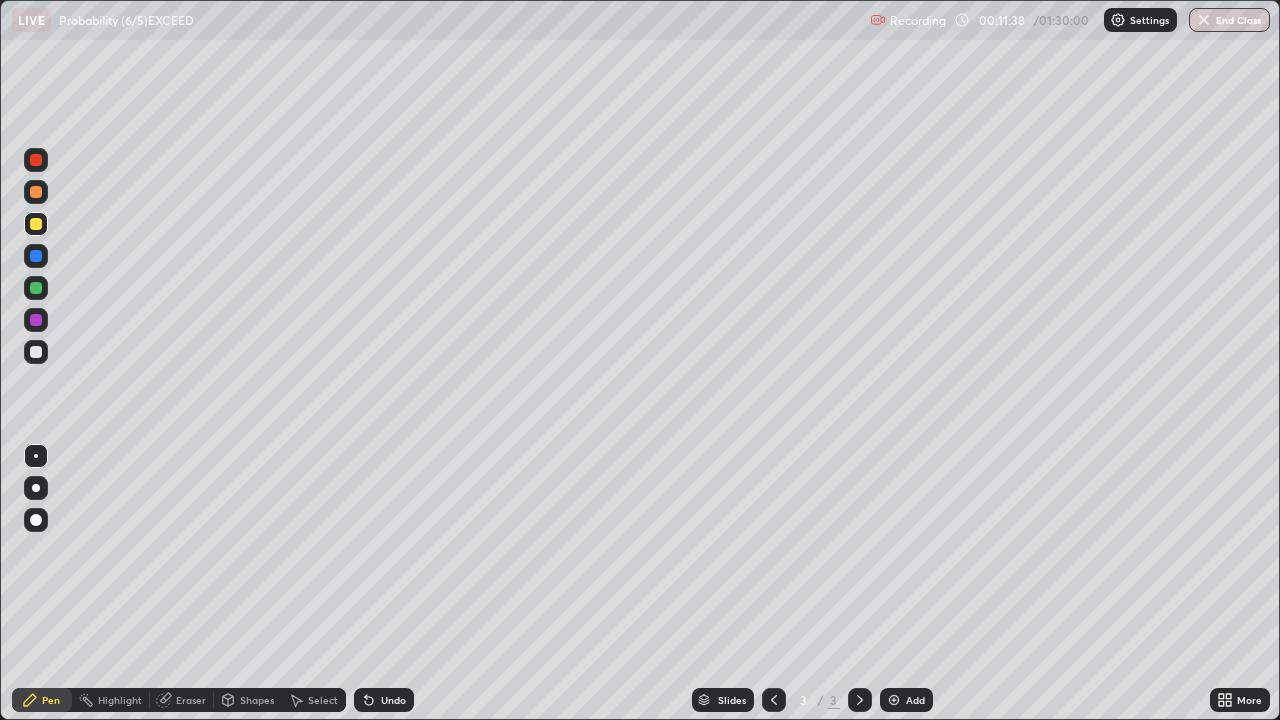 click at bounding box center (894, 700) 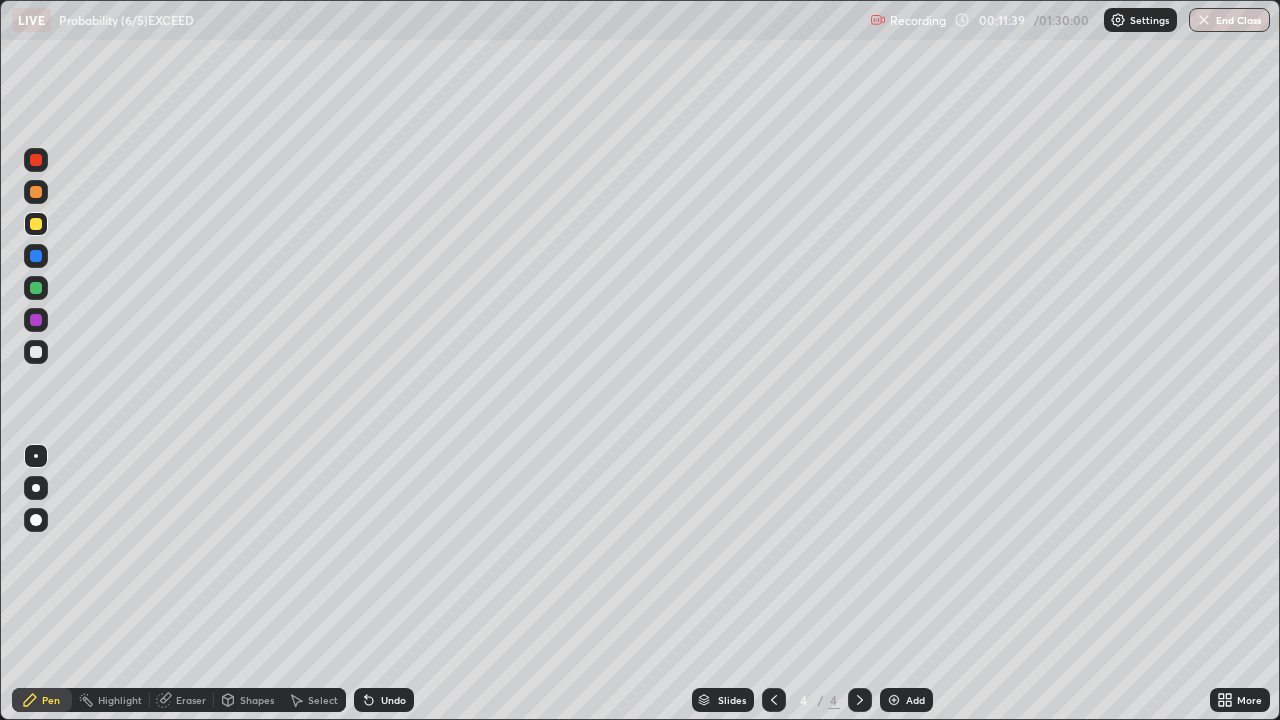 click at bounding box center (36, 160) 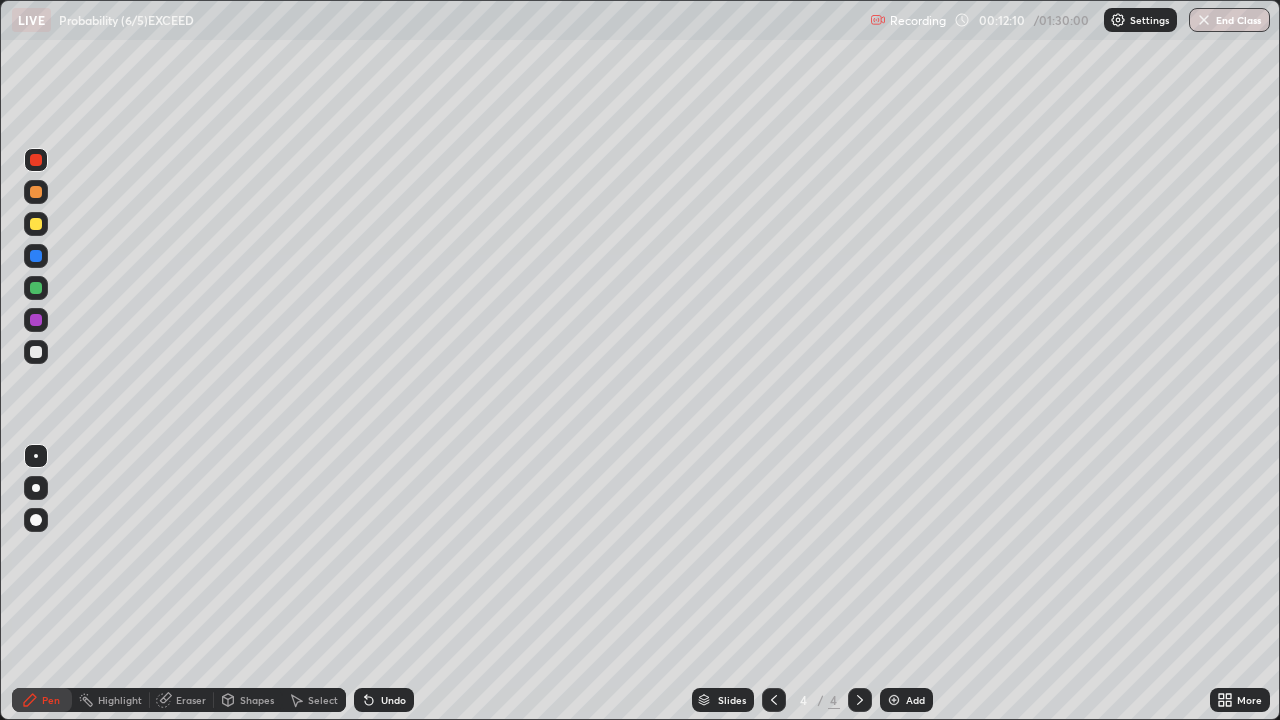 click at bounding box center (36, 352) 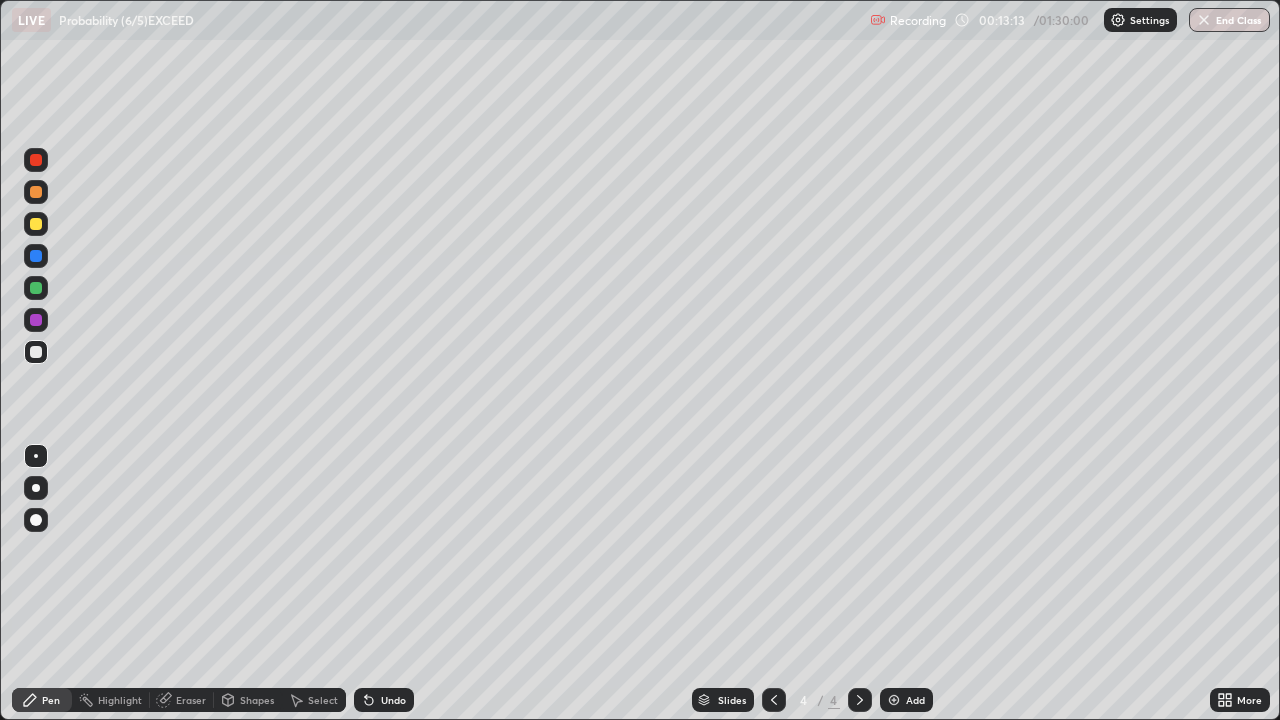 click on "Undo" at bounding box center [393, 700] 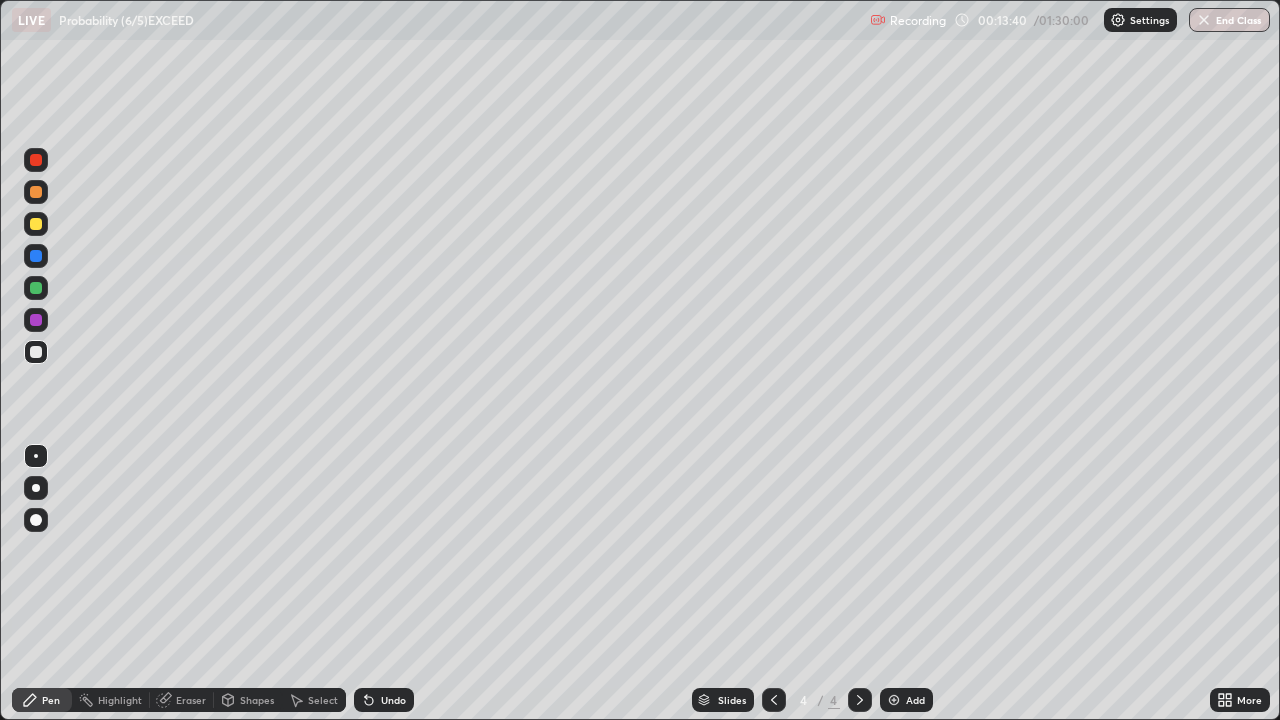 click at bounding box center [36, 160] 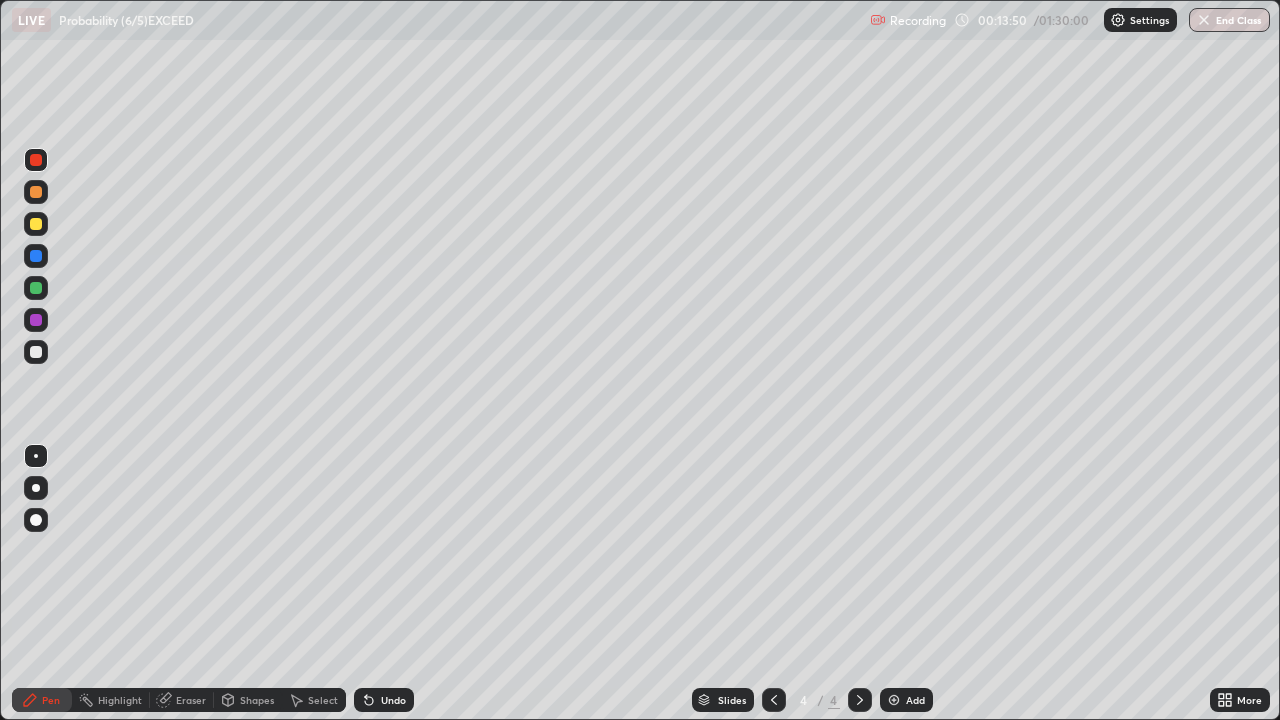 click at bounding box center (36, 352) 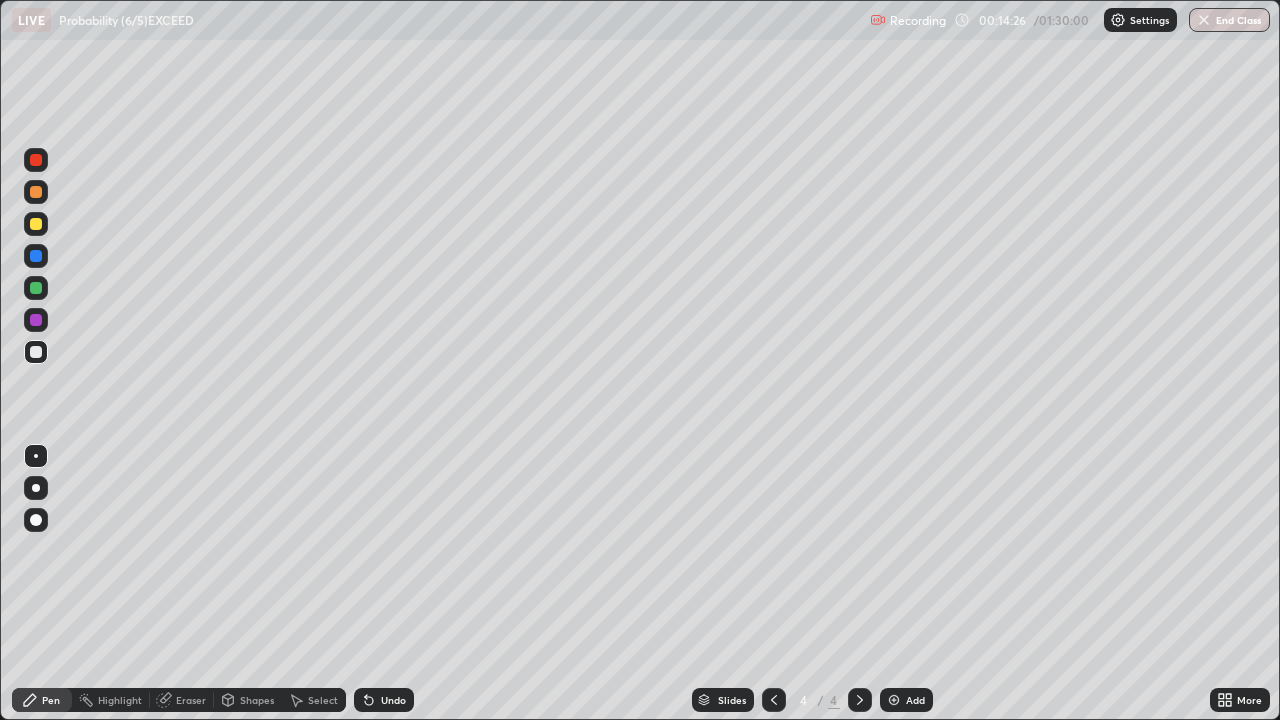 click on "Eraser" at bounding box center (182, 700) 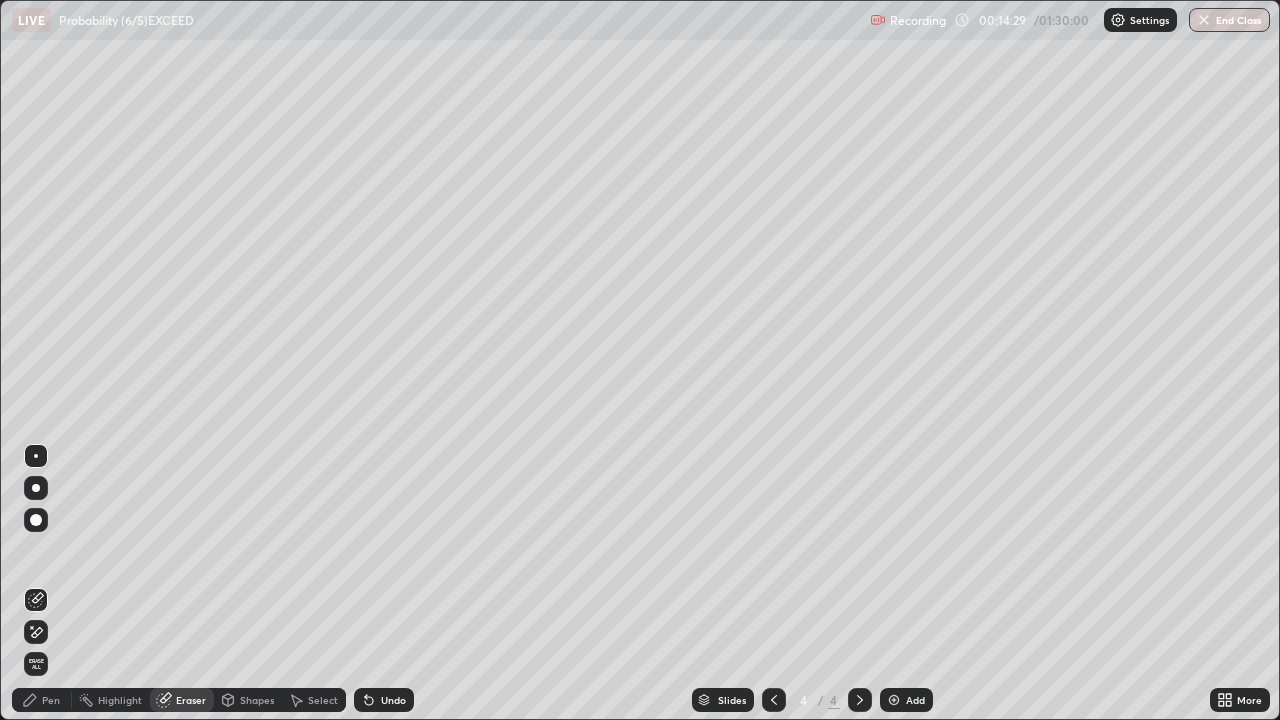 click on "Pen" at bounding box center (51, 700) 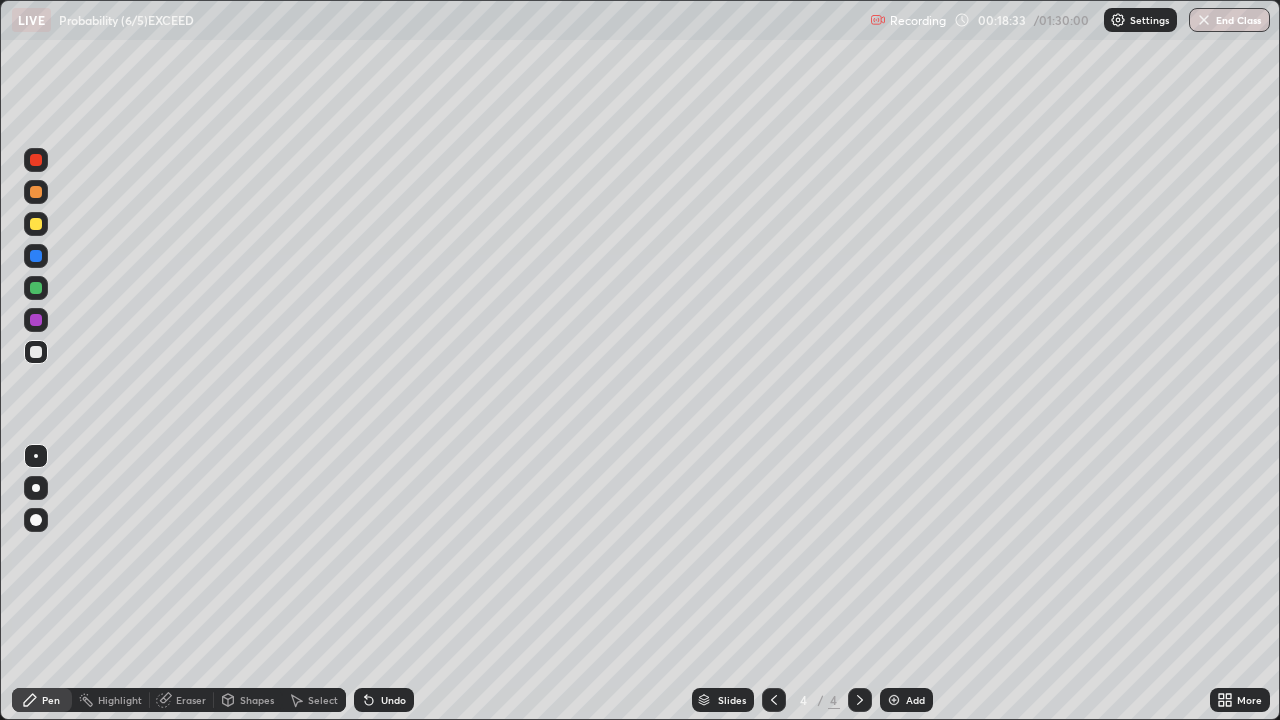 click on "Add" at bounding box center (906, 700) 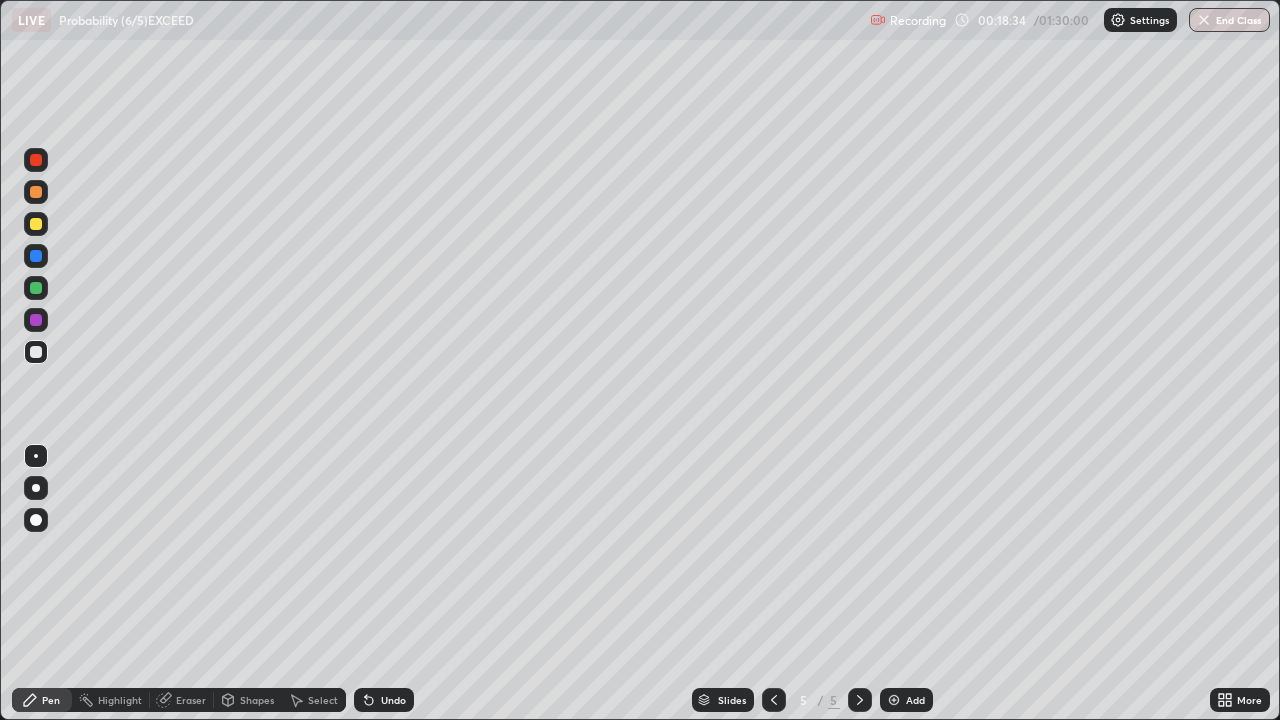 click at bounding box center [36, 224] 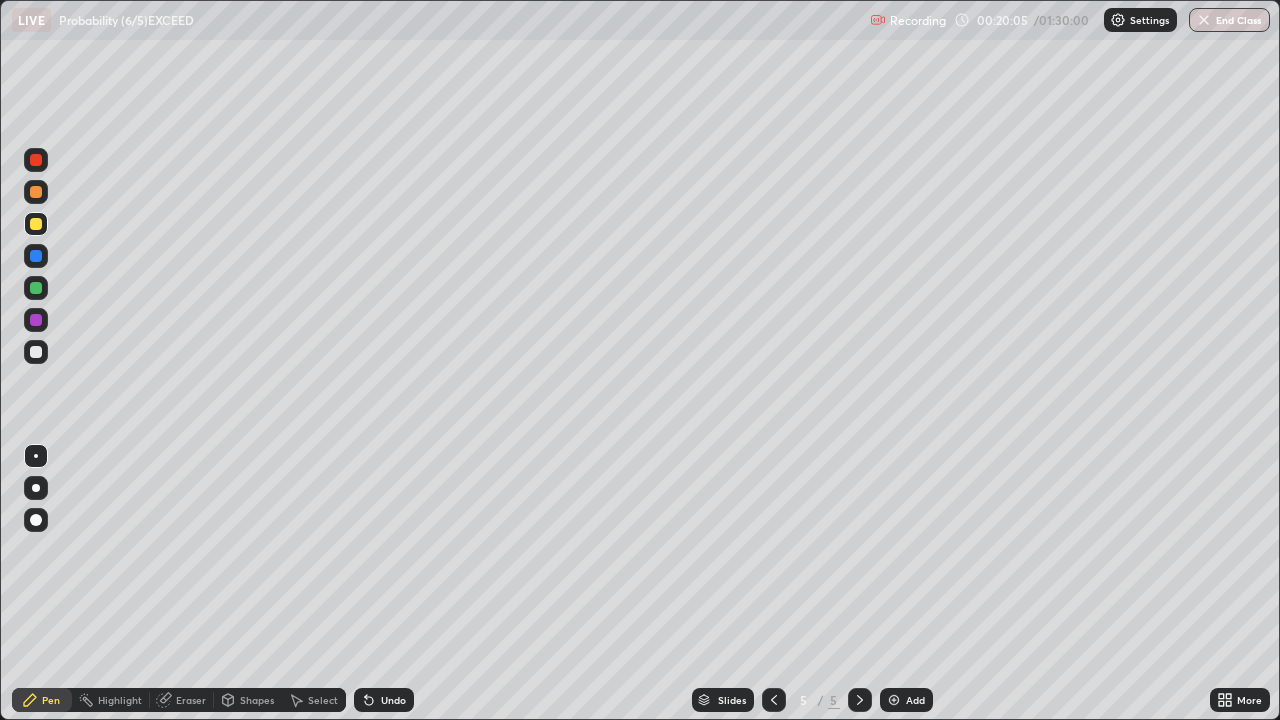 click 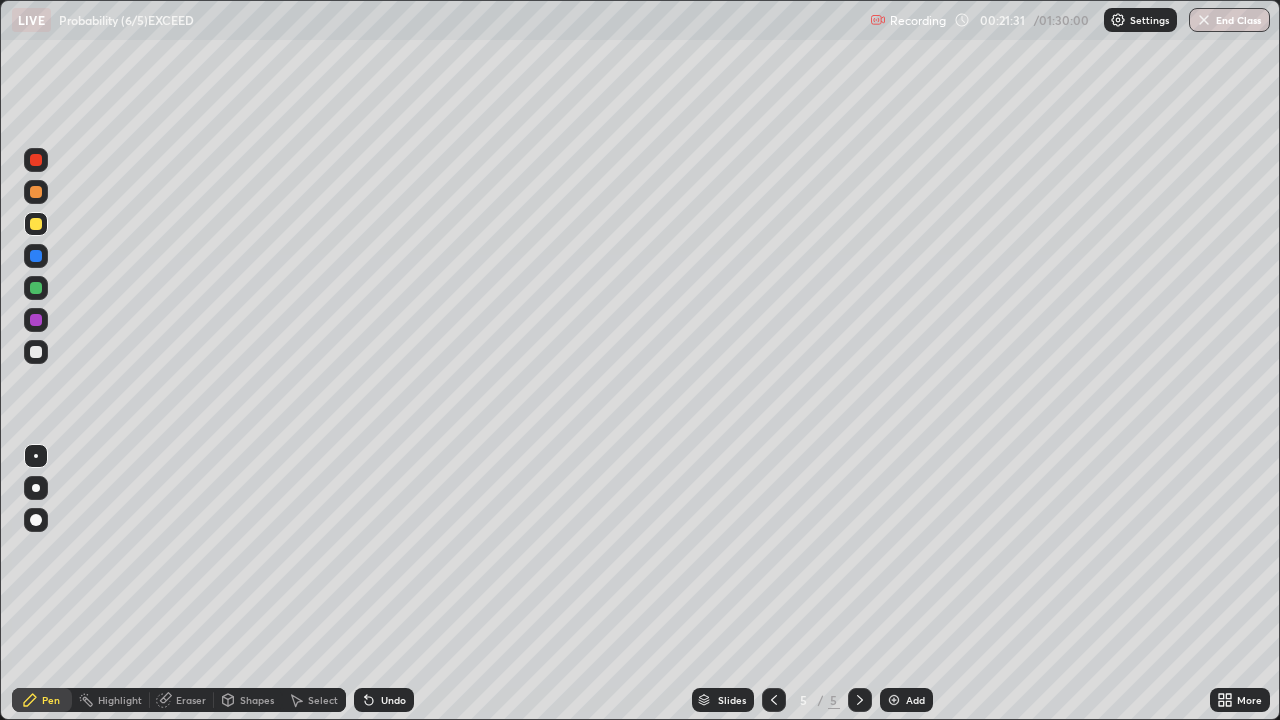click on "Eraser" at bounding box center (191, 700) 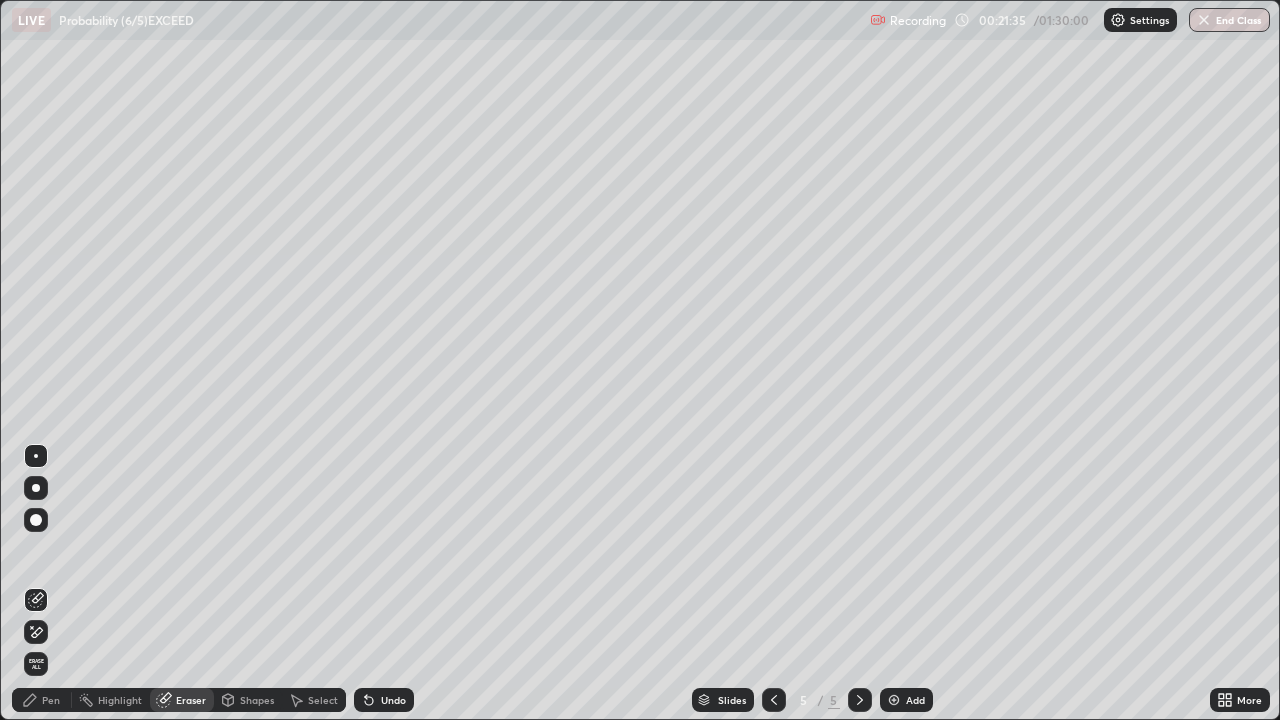 click on "Pen" at bounding box center [51, 700] 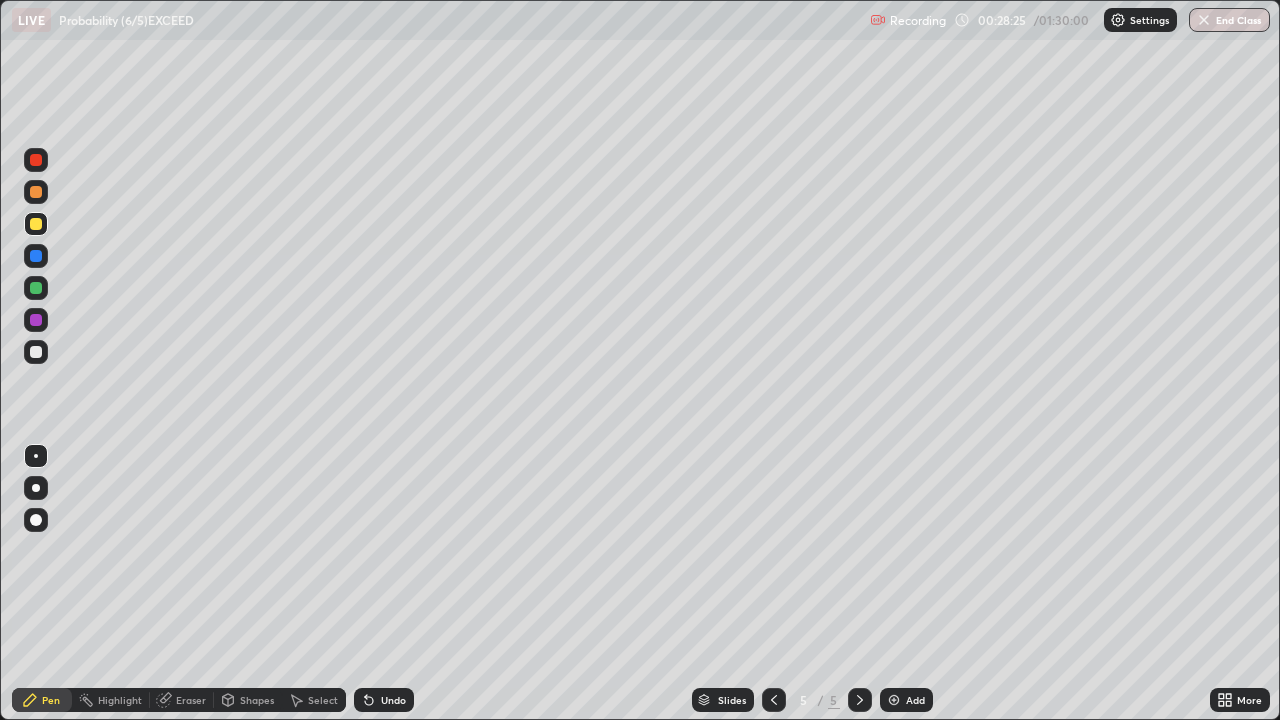click 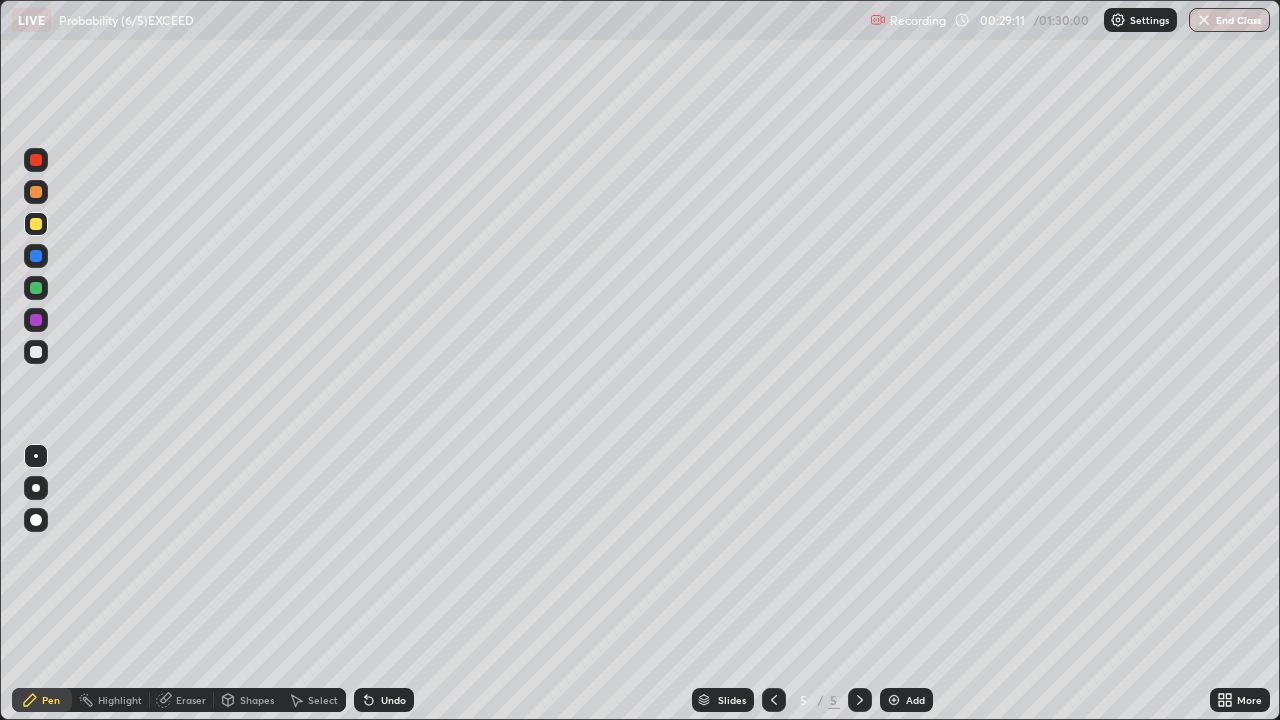 click on "Eraser" at bounding box center [191, 700] 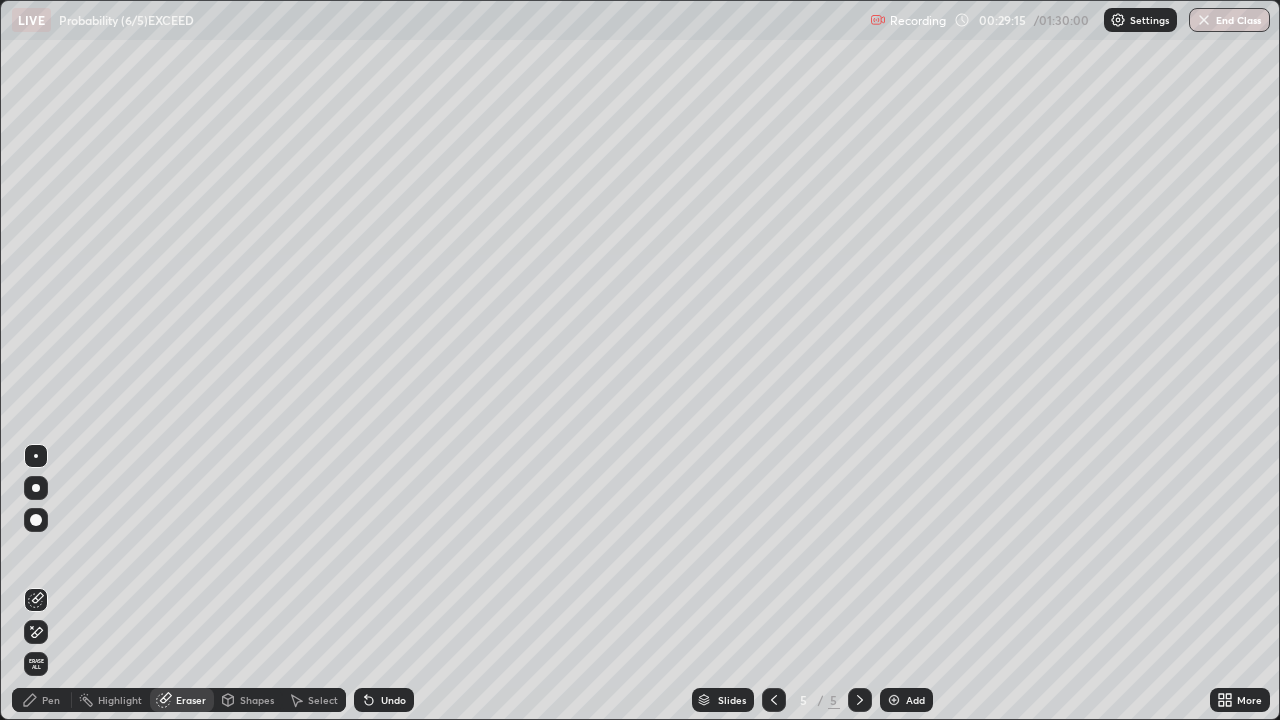 click on "Pen" at bounding box center (51, 700) 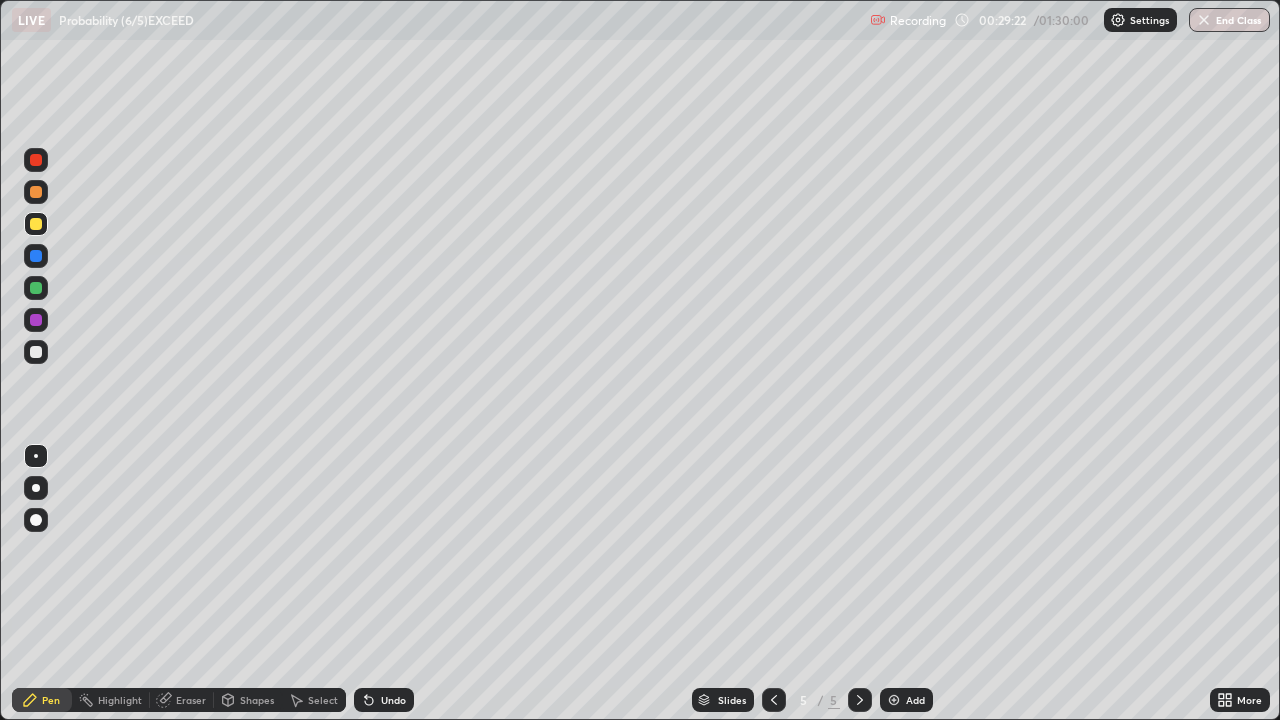 click on "Undo" at bounding box center [393, 700] 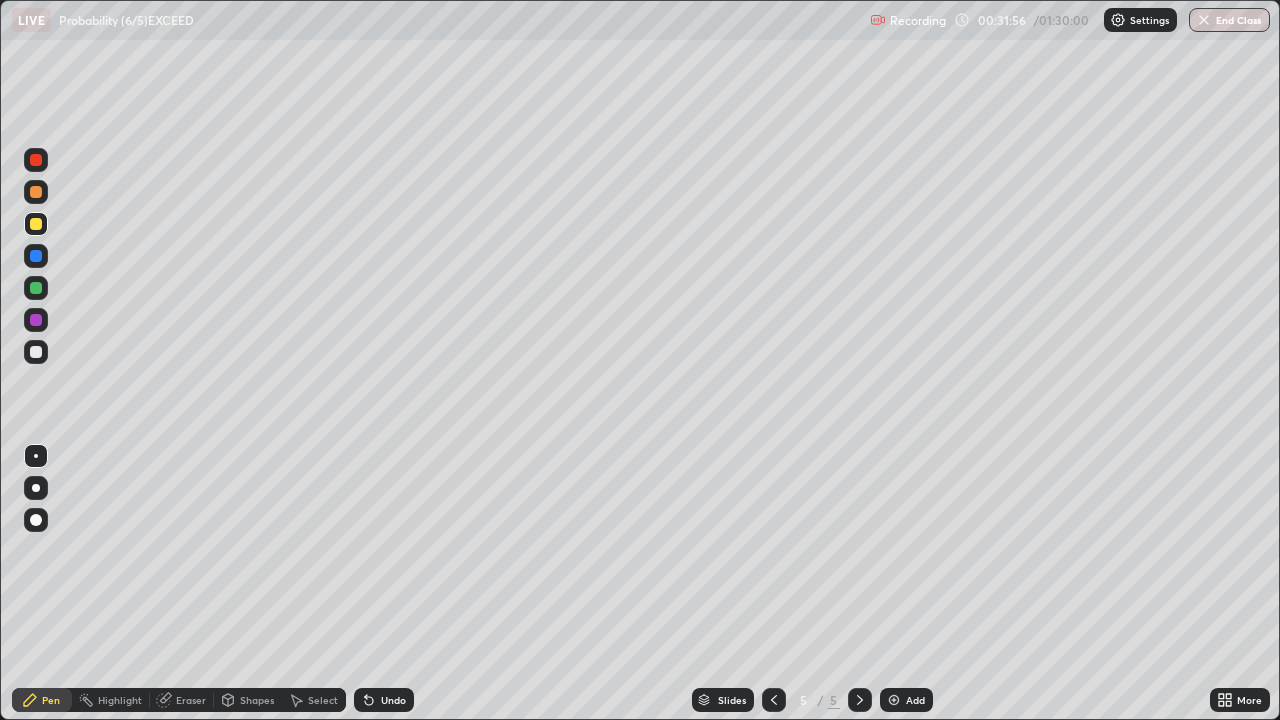 click on "Eraser" at bounding box center (182, 700) 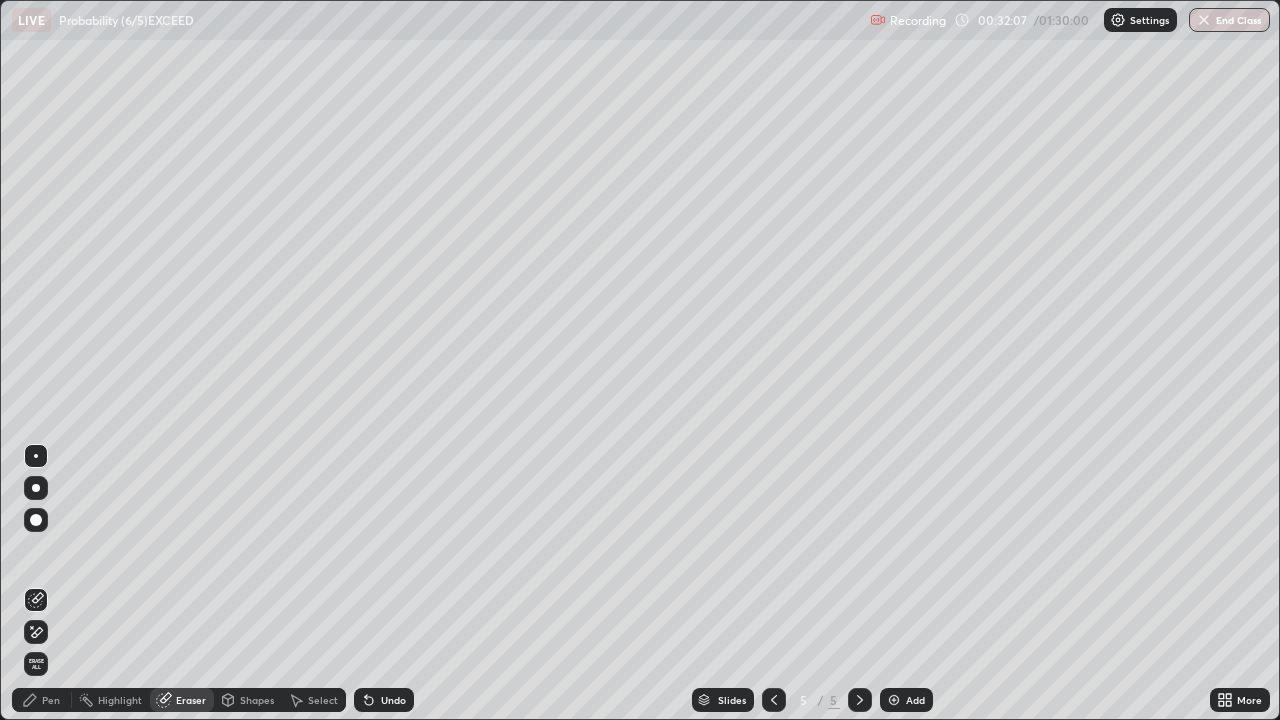 click 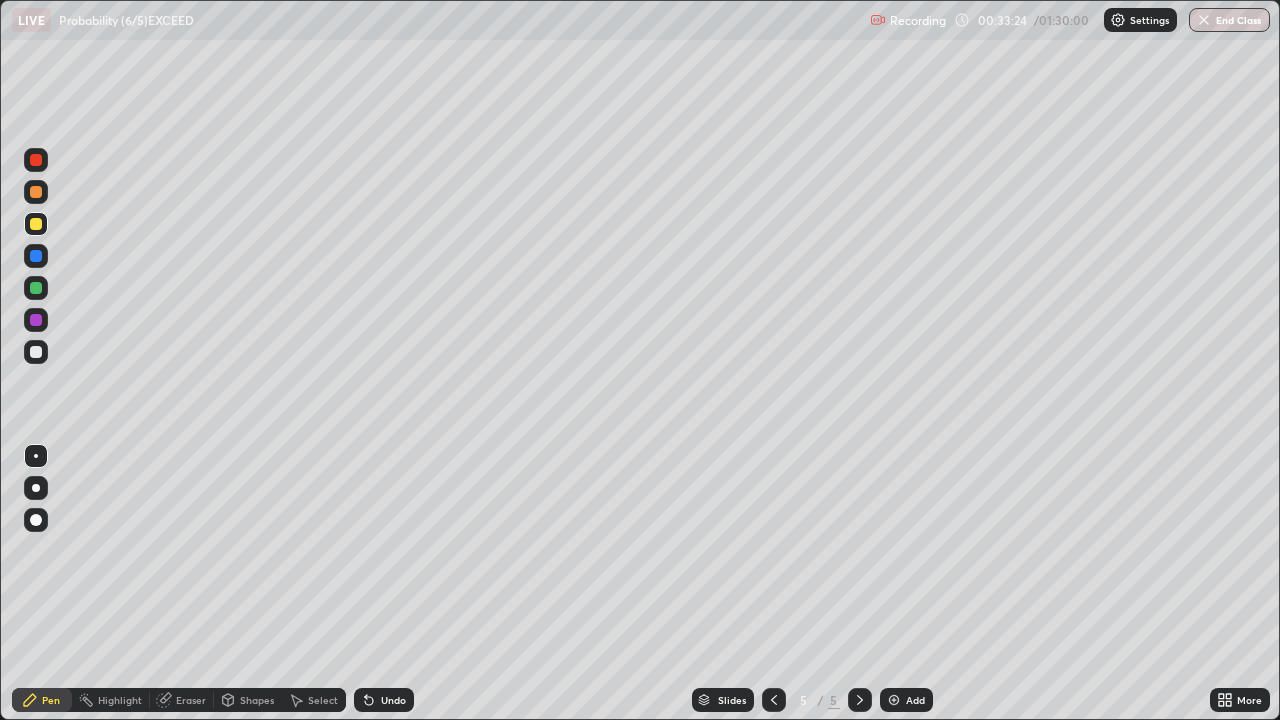 click on "Undo" at bounding box center (393, 700) 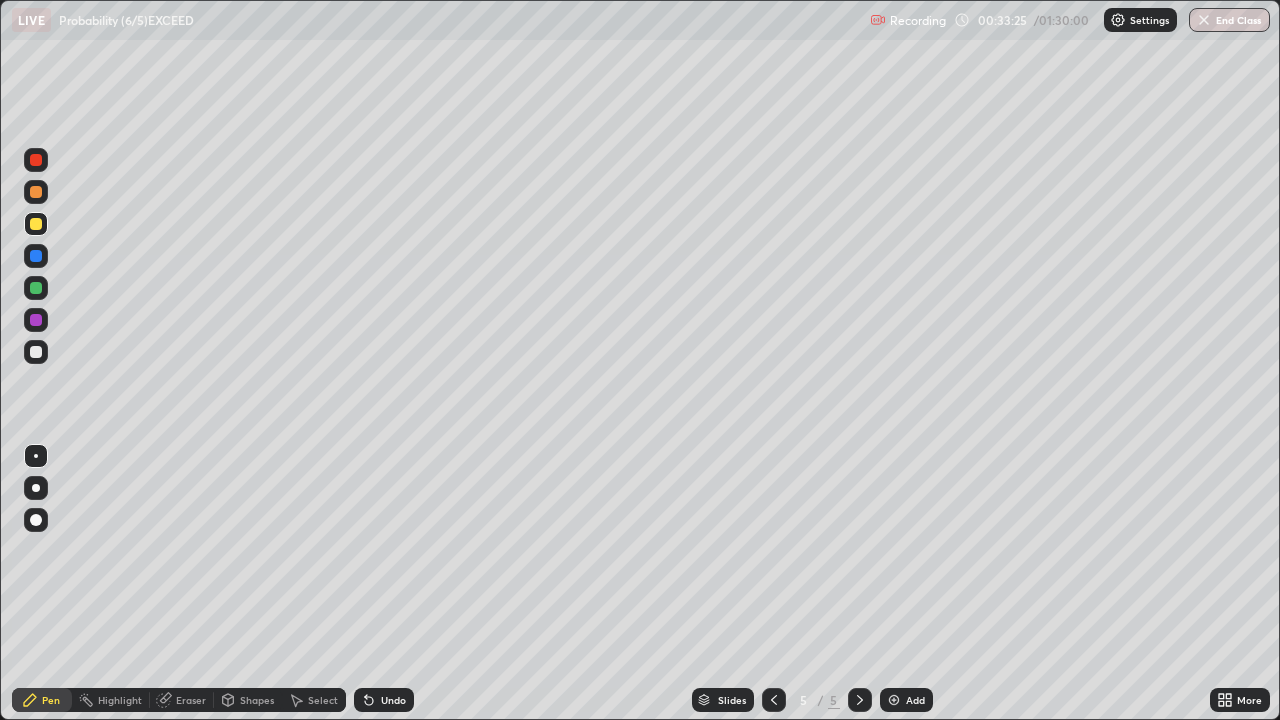 click on "Undo" at bounding box center (393, 700) 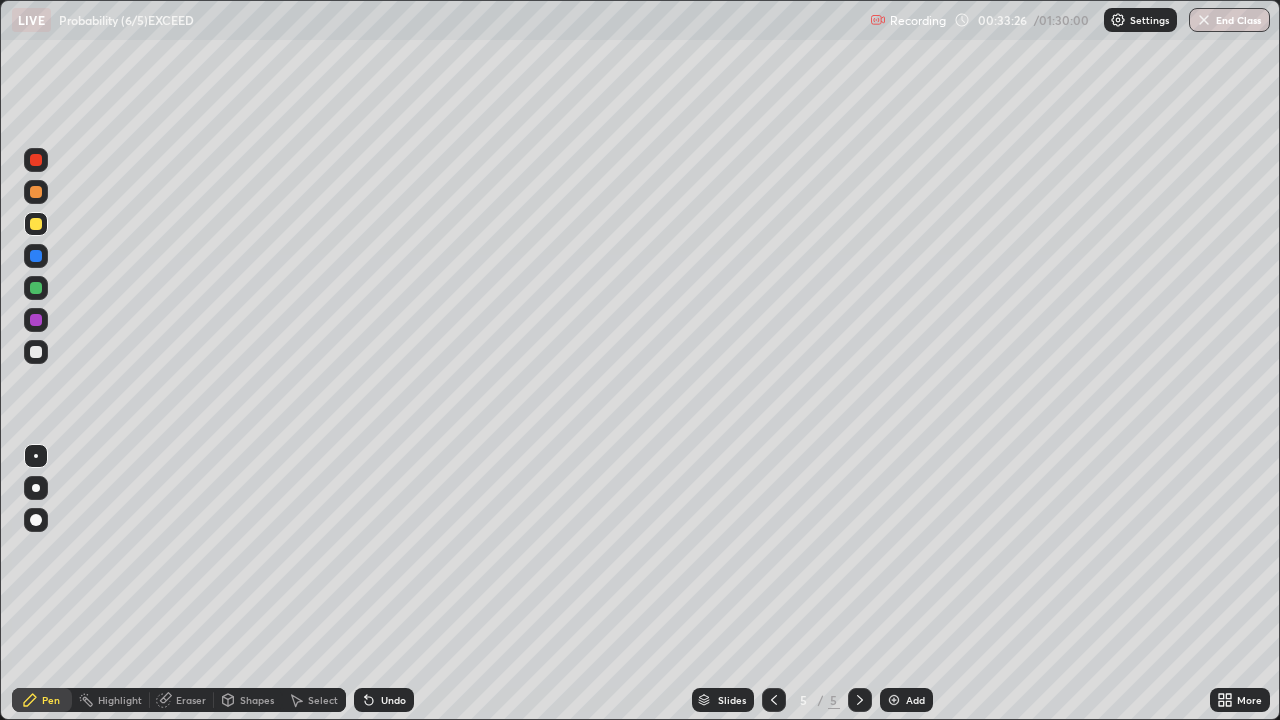 click on "Undo" at bounding box center (393, 700) 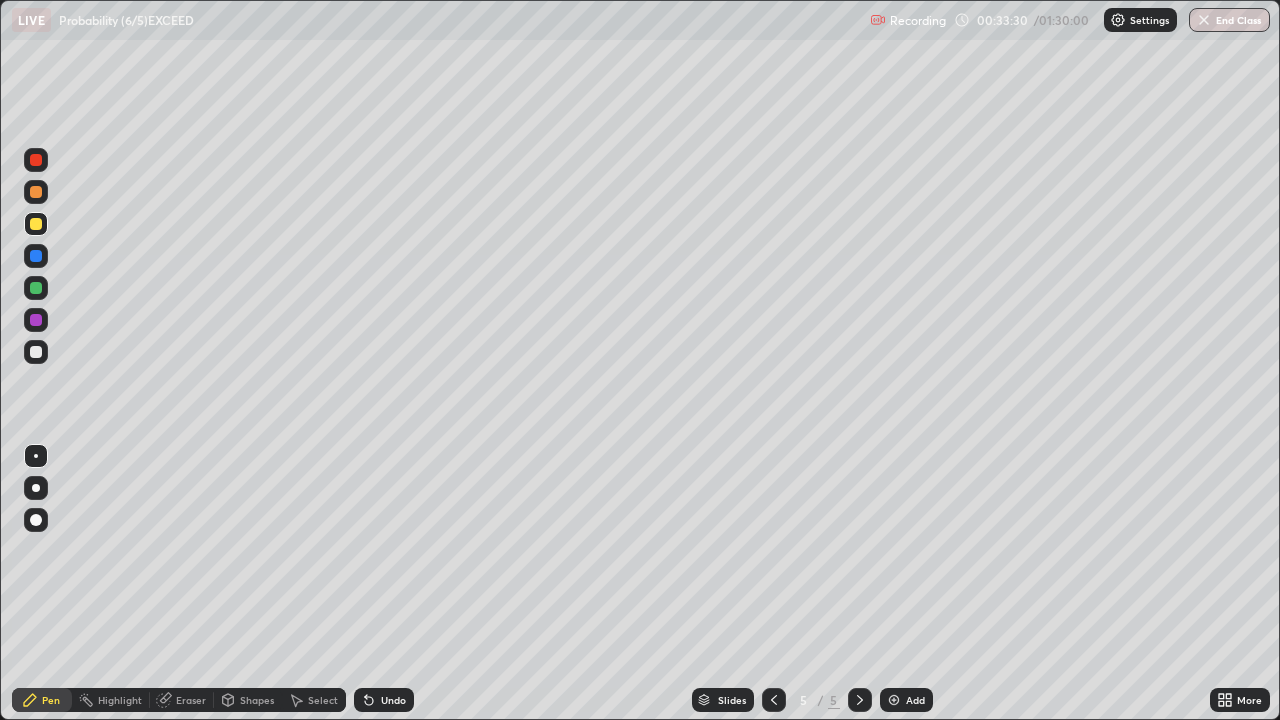 click on "Eraser" at bounding box center [191, 700] 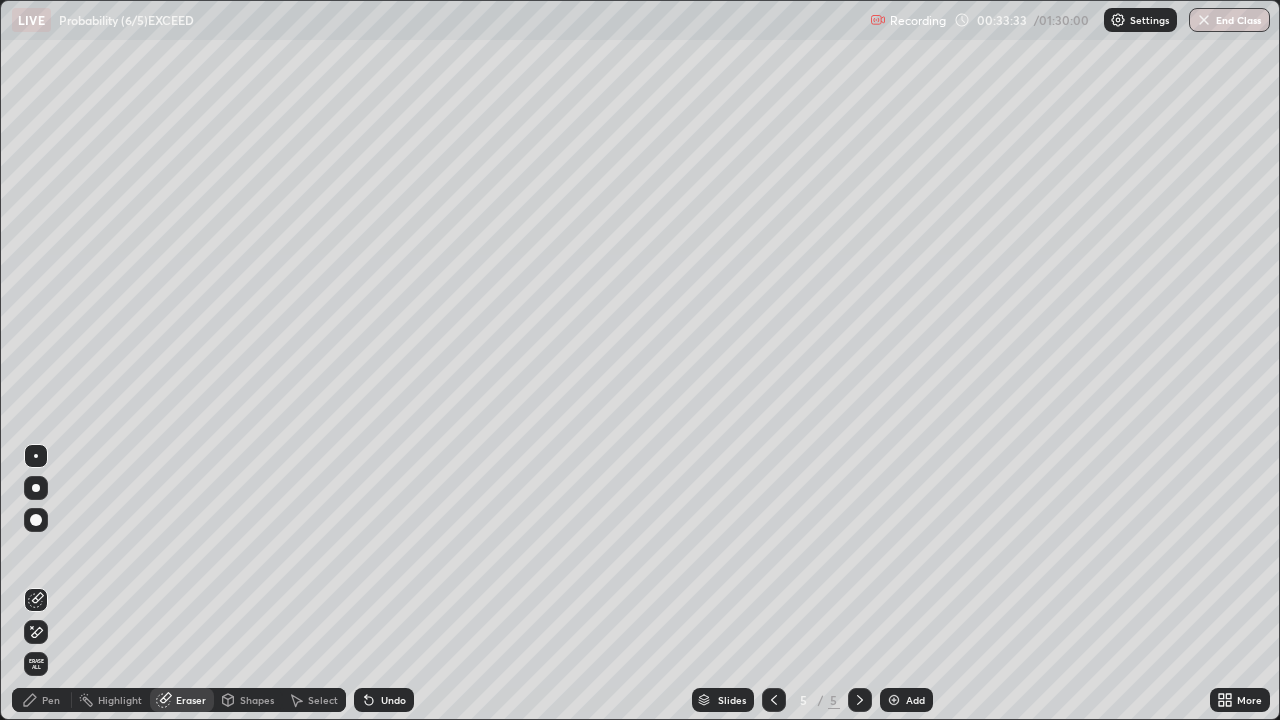 click on "Pen" at bounding box center (42, 700) 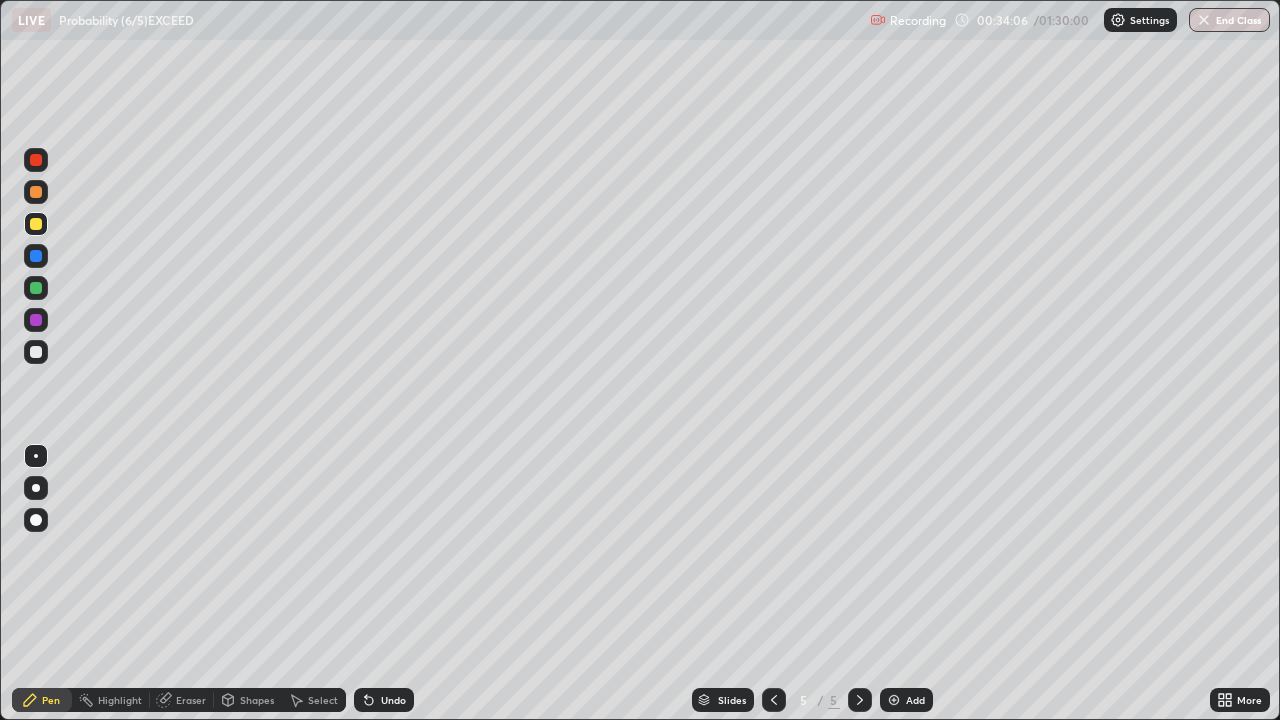 click at bounding box center (36, 320) 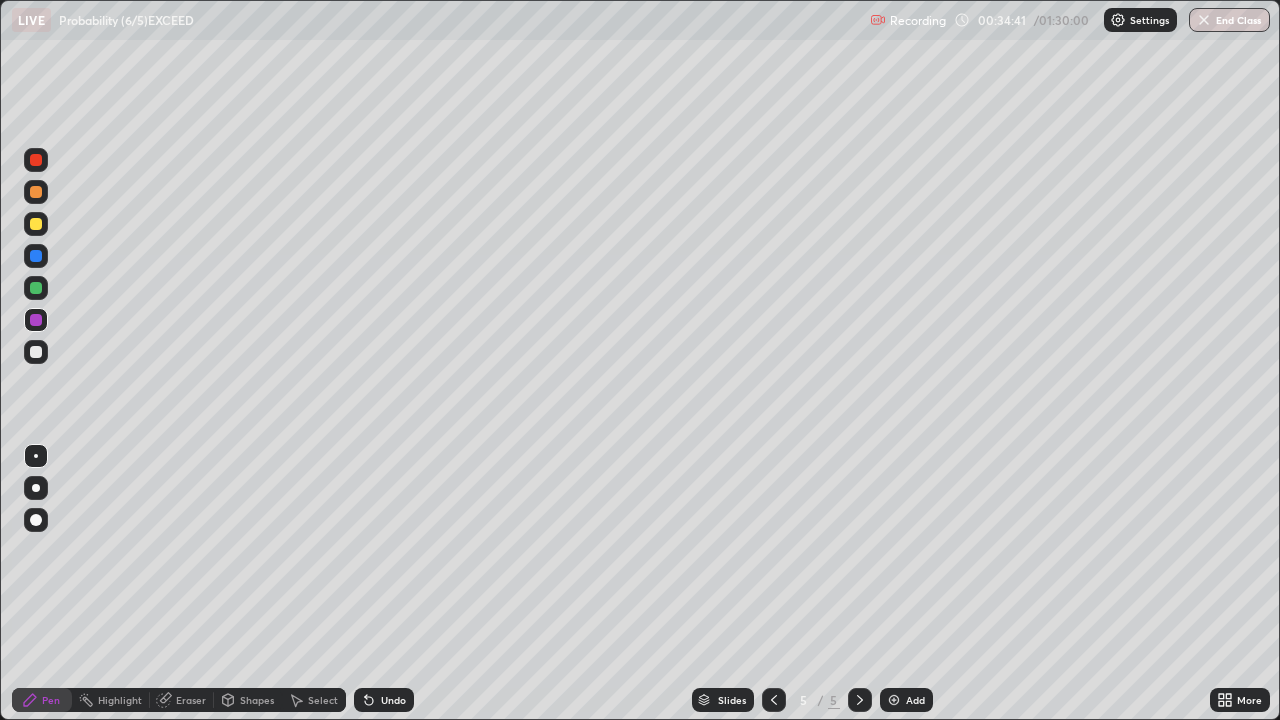 click 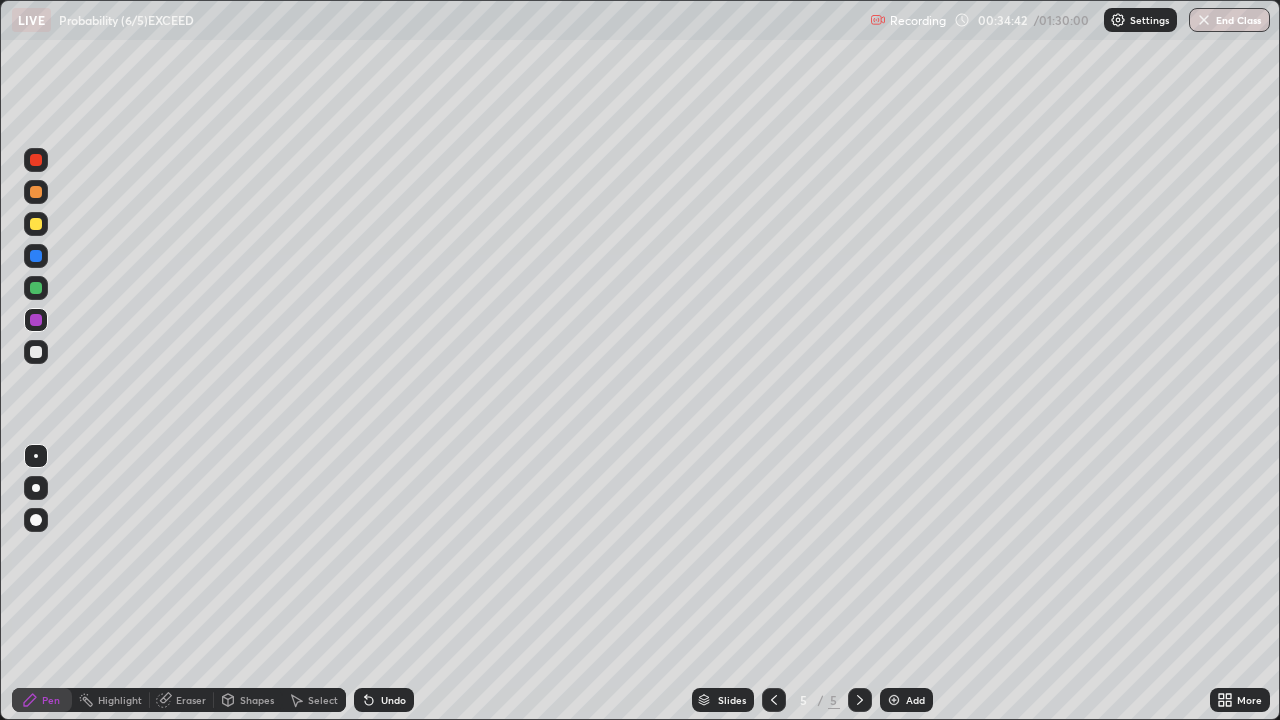 click on "Undo" at bounding box center [384, 700] 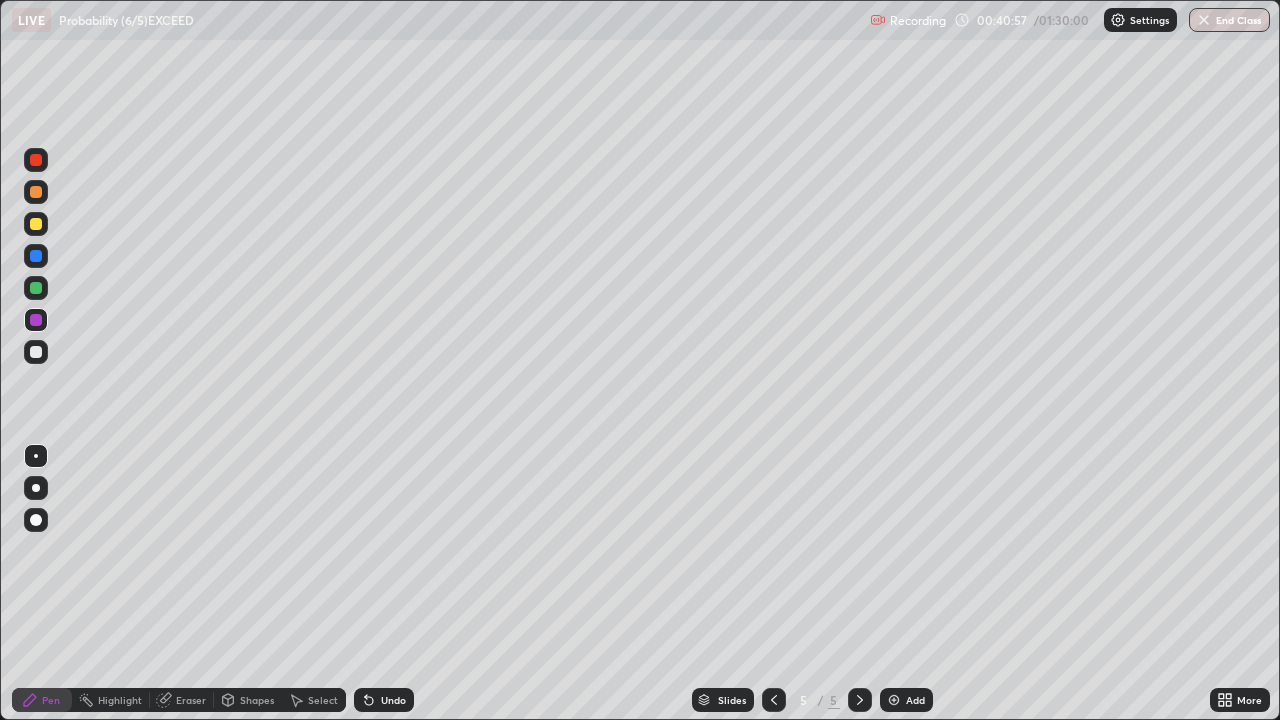 click on "Add" at bounding box center (915, 700) 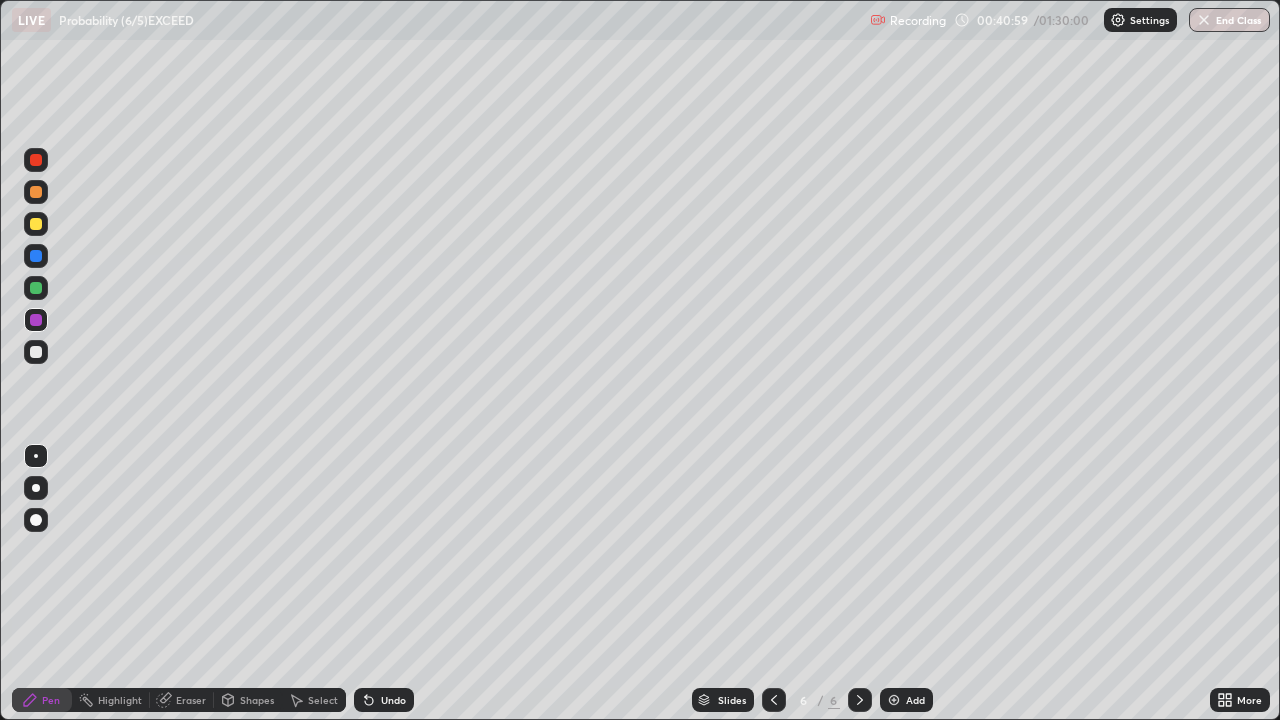click at bounding box center (36, 160) 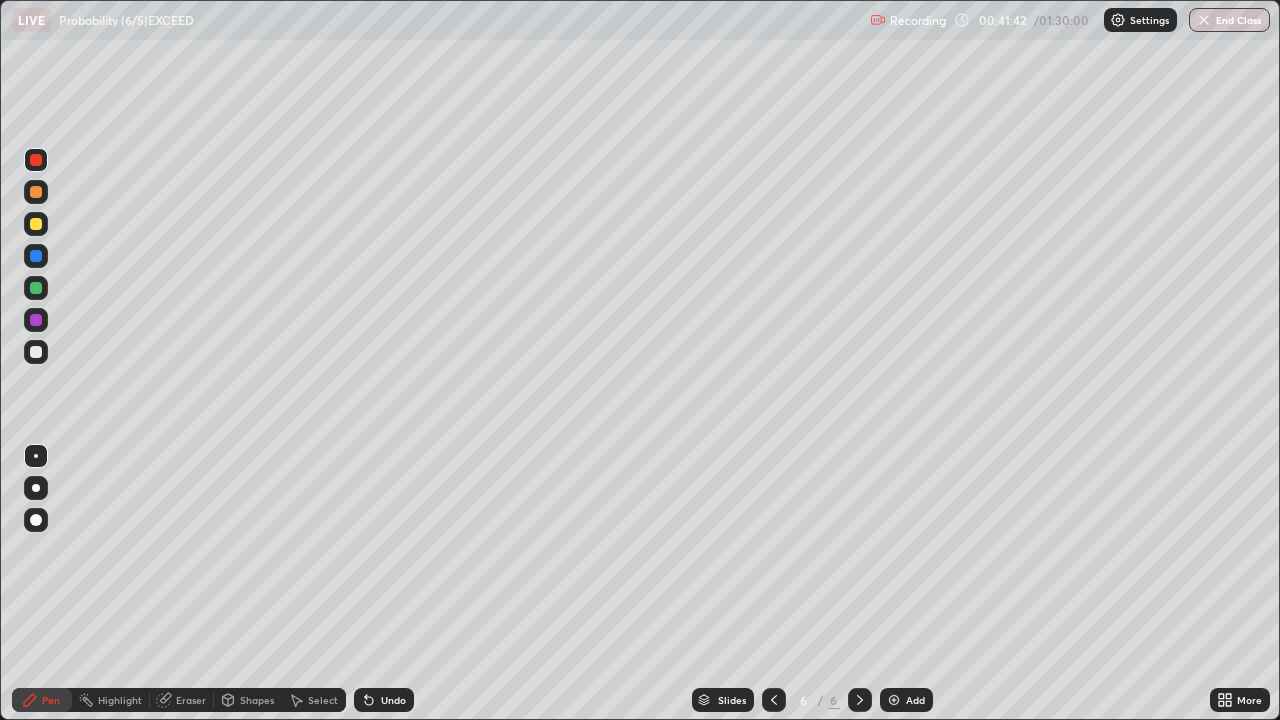 click on "Eraser" at bounding box center (191, 700) 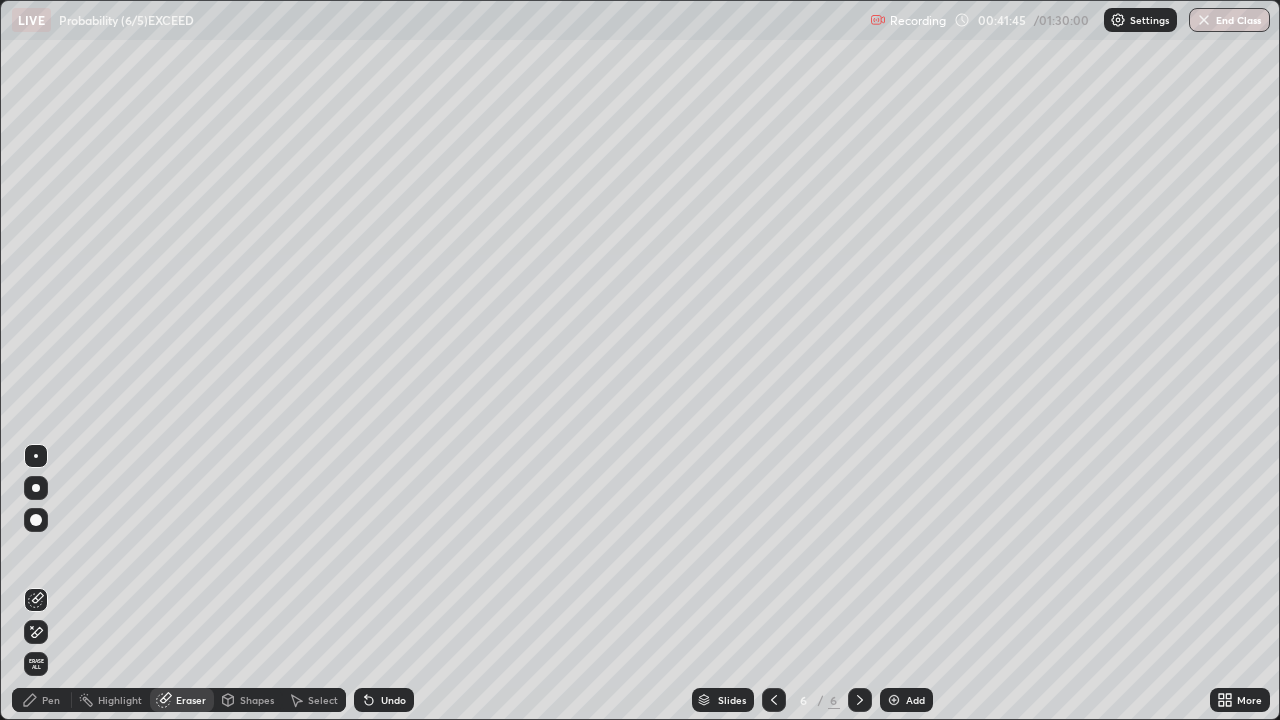 click on "Pen" at bounding box center [51, 700] 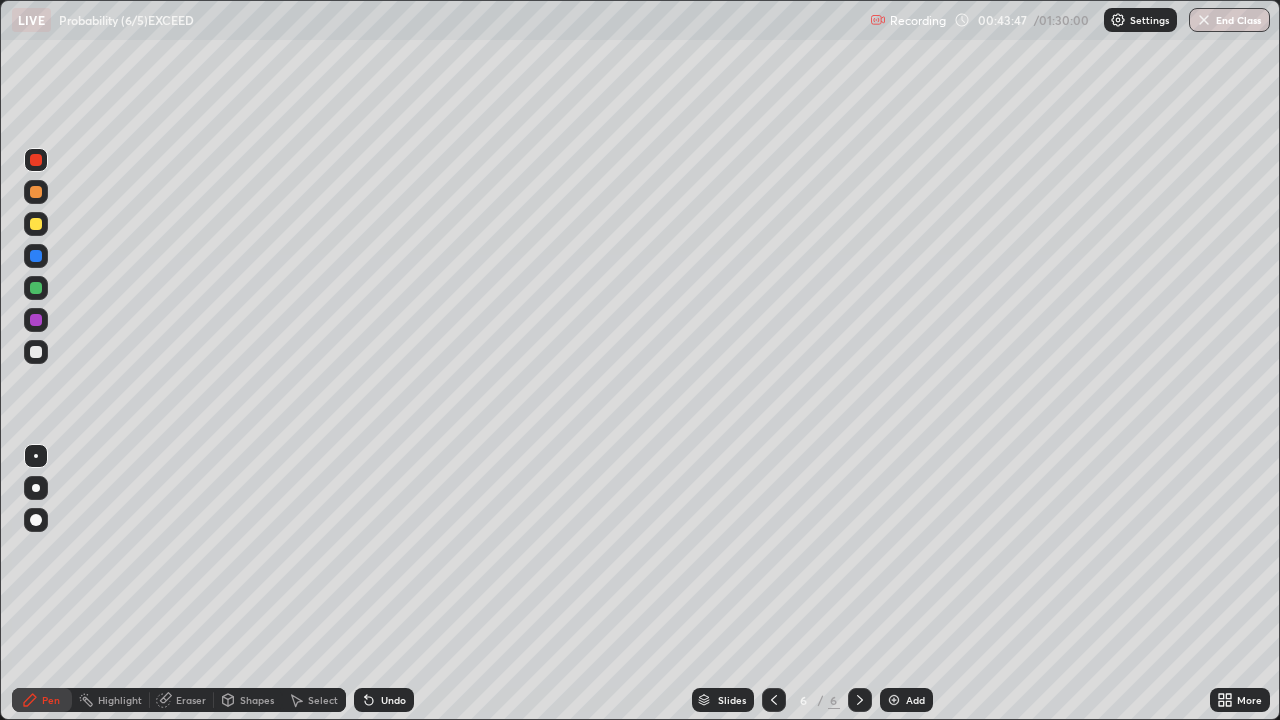 click at bounding box center [36, 352] 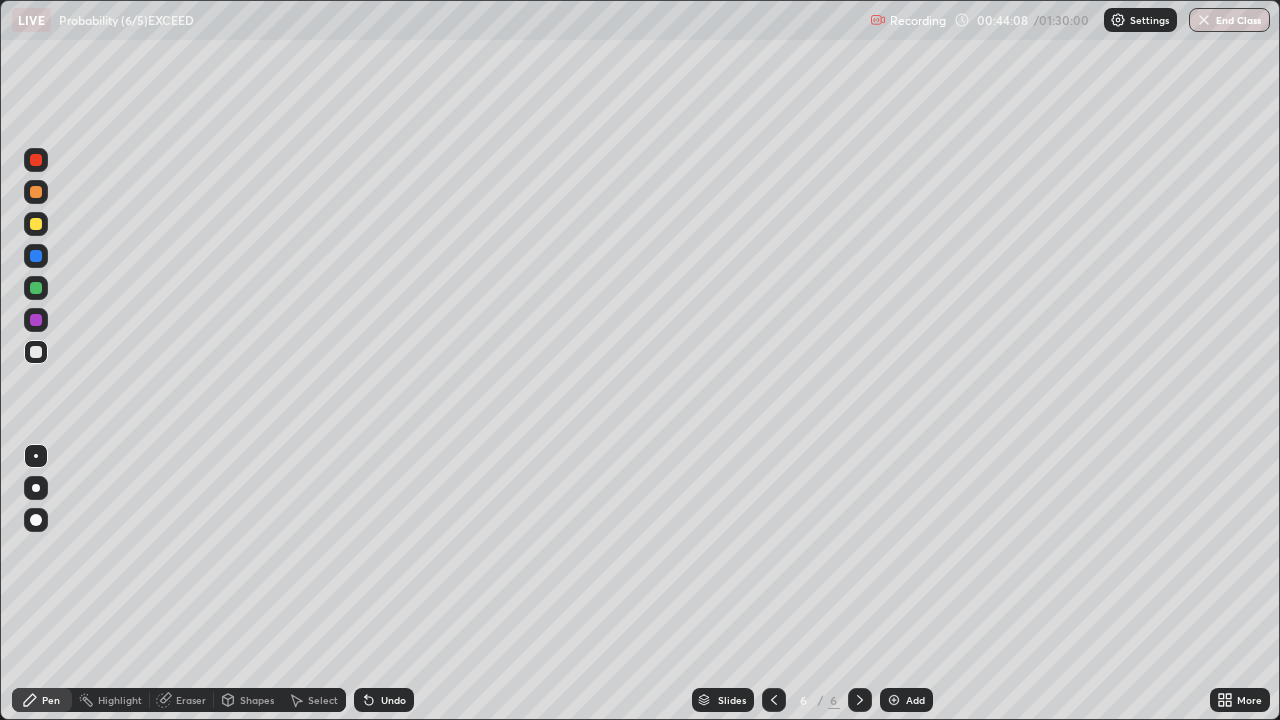 click on "Undo" at bounding box center (384, 700) 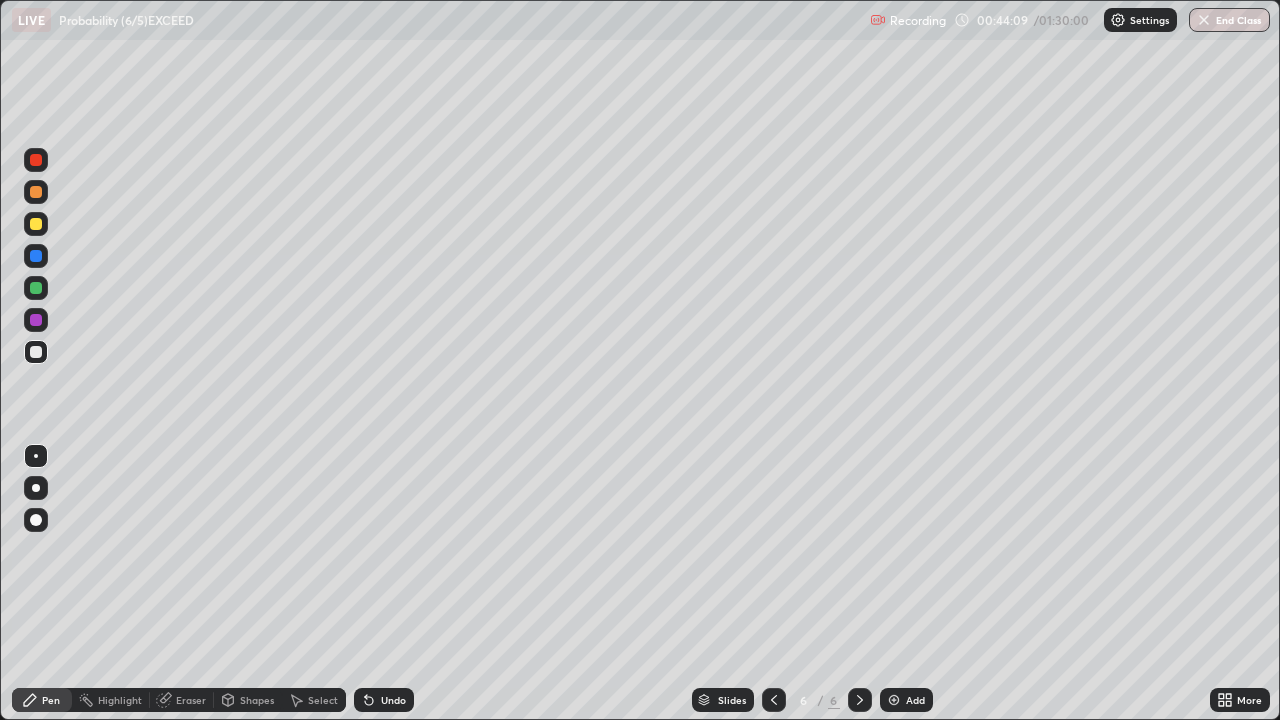 click on "Undo" at bounding box center [393, 700] 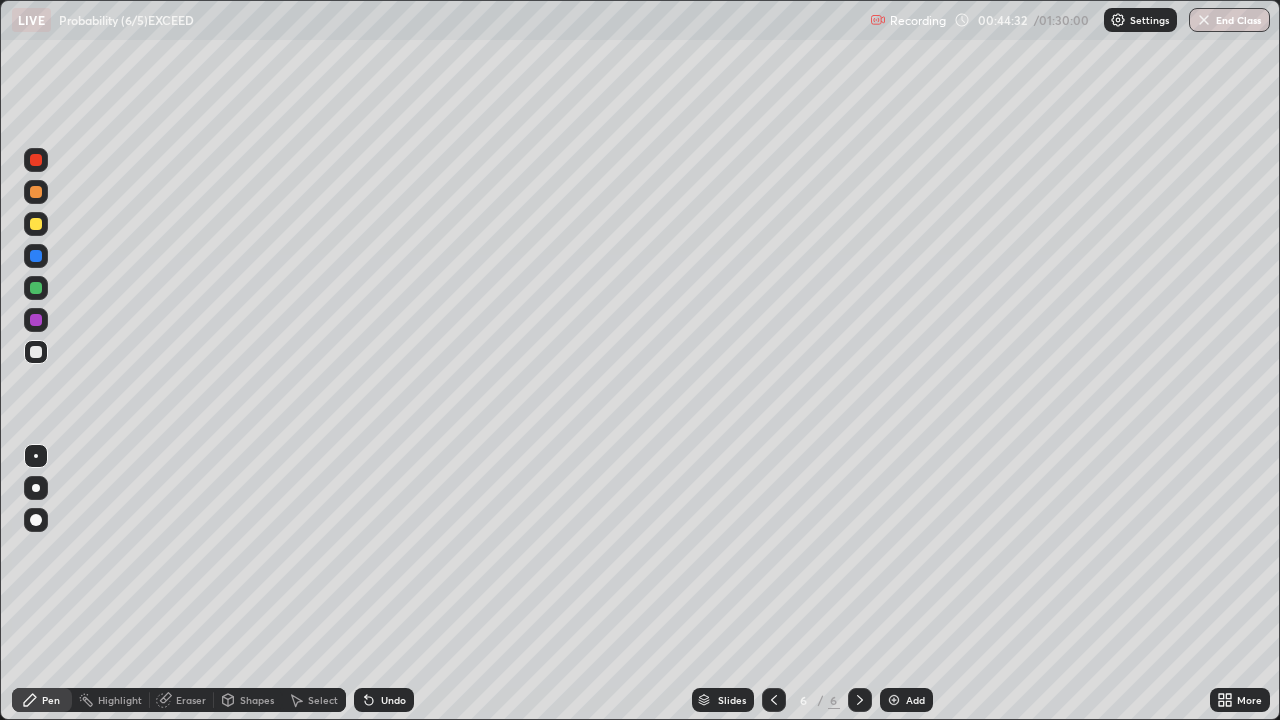 click on "Undo" at bounding box center [393, 700] 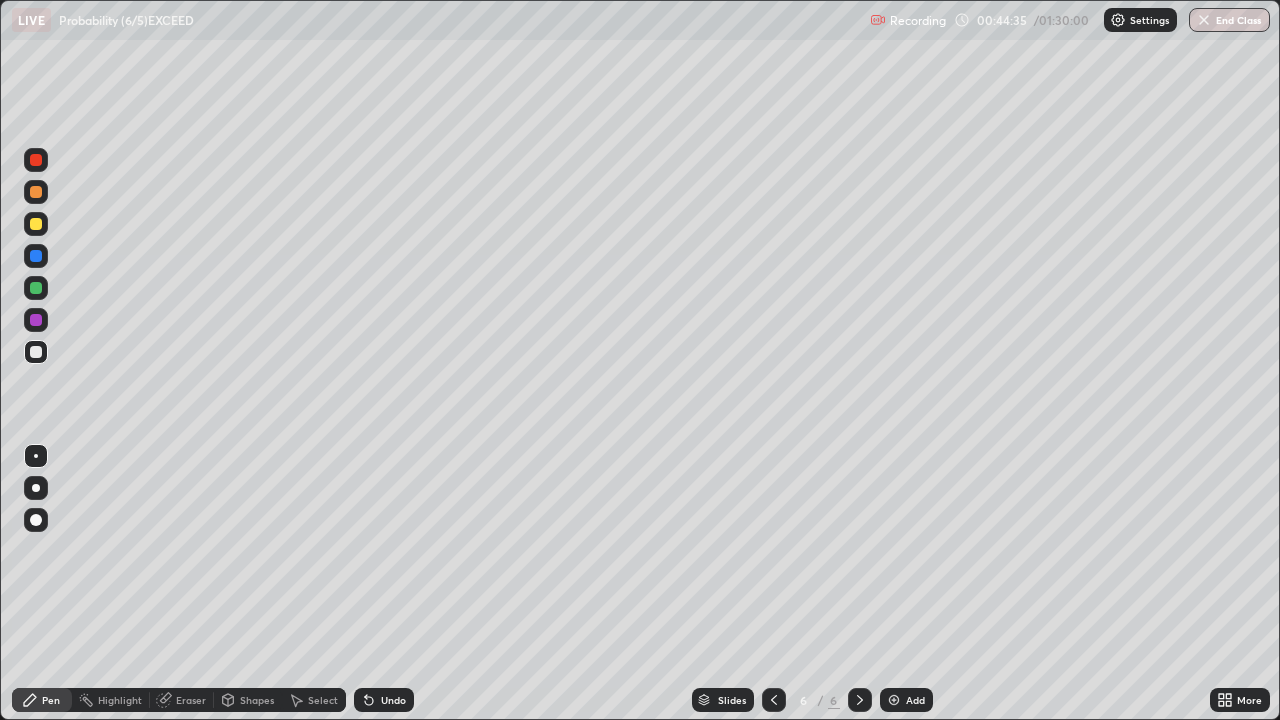 click on "Undo" at bounding box center (384, 700) 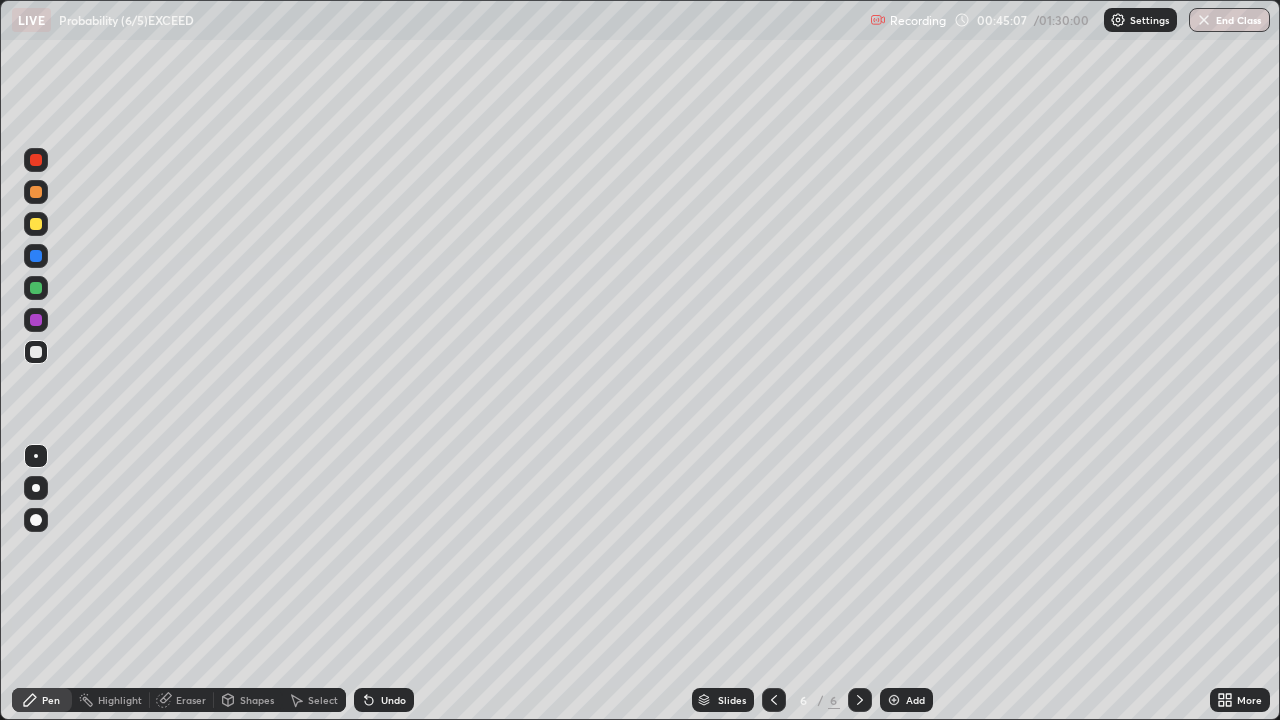 click 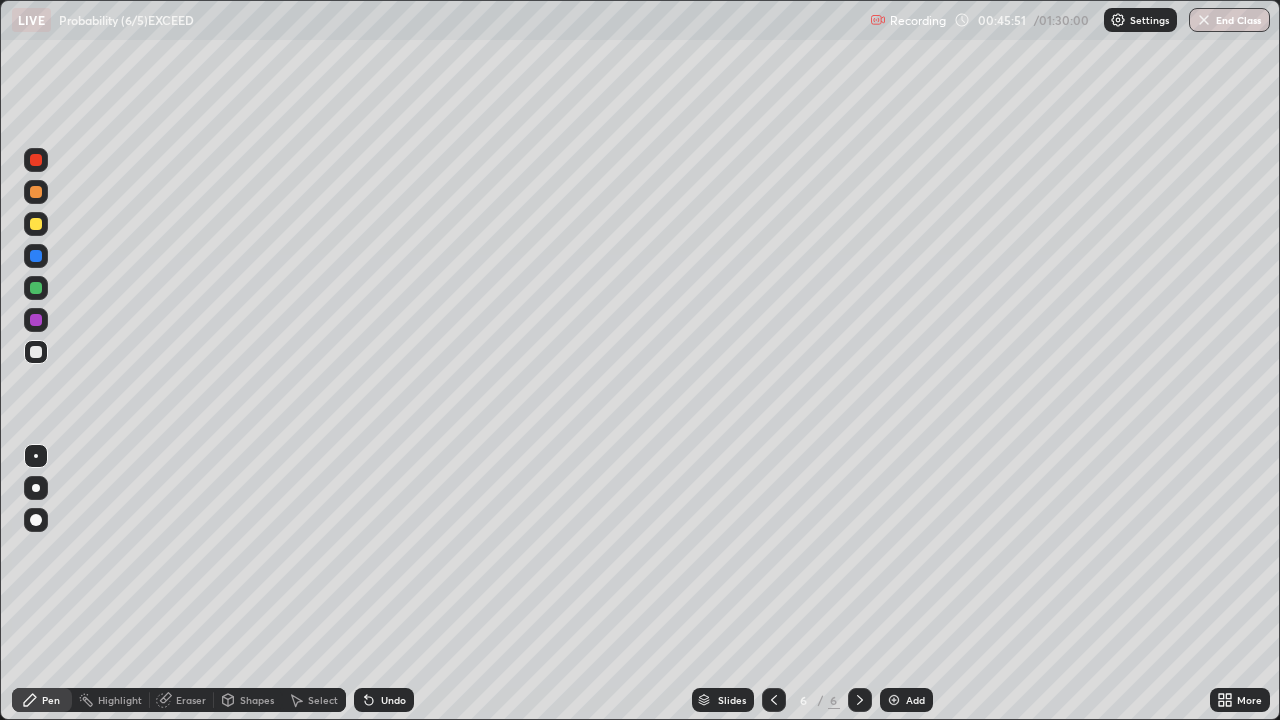 click on "Eraser" at bounding box center (191, 700) 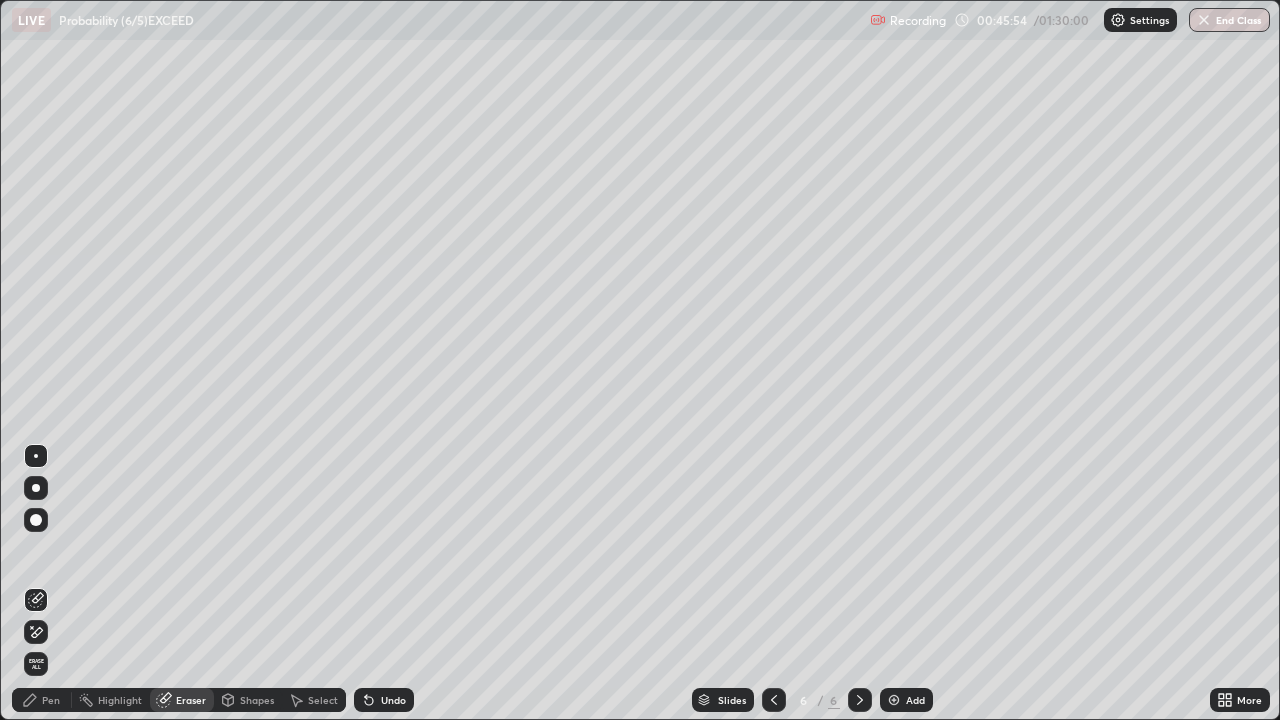 click 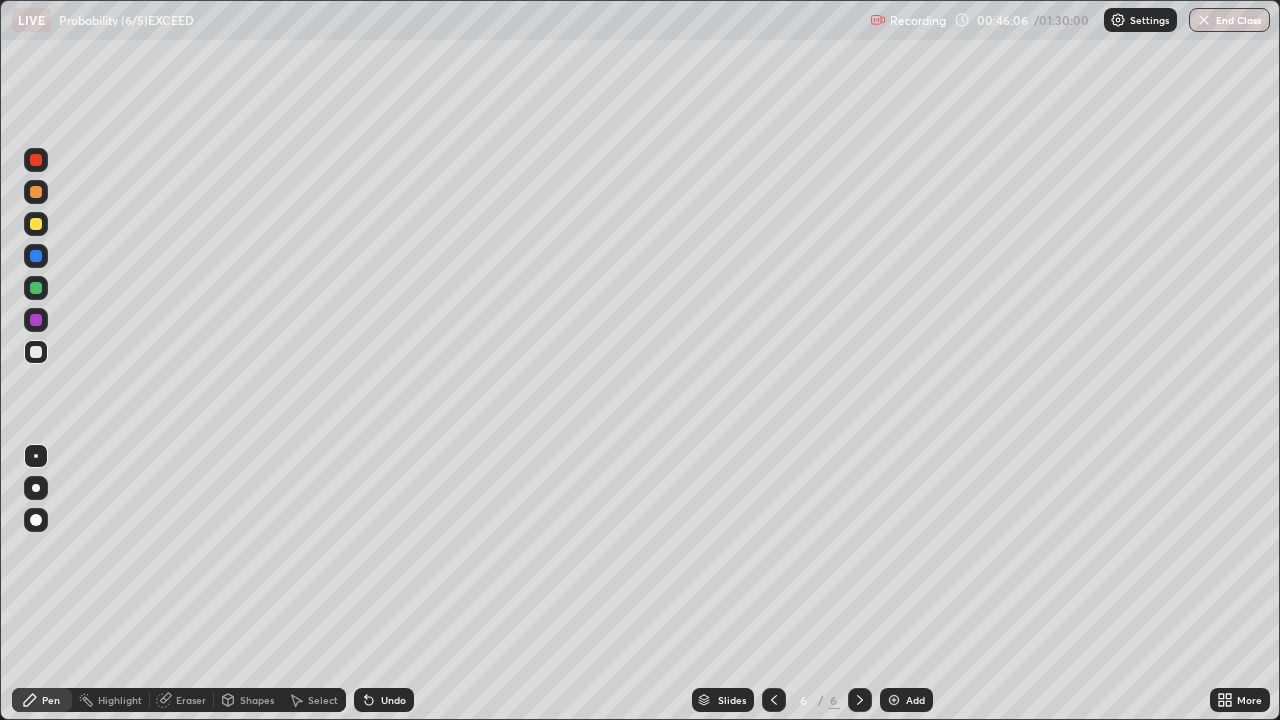 click 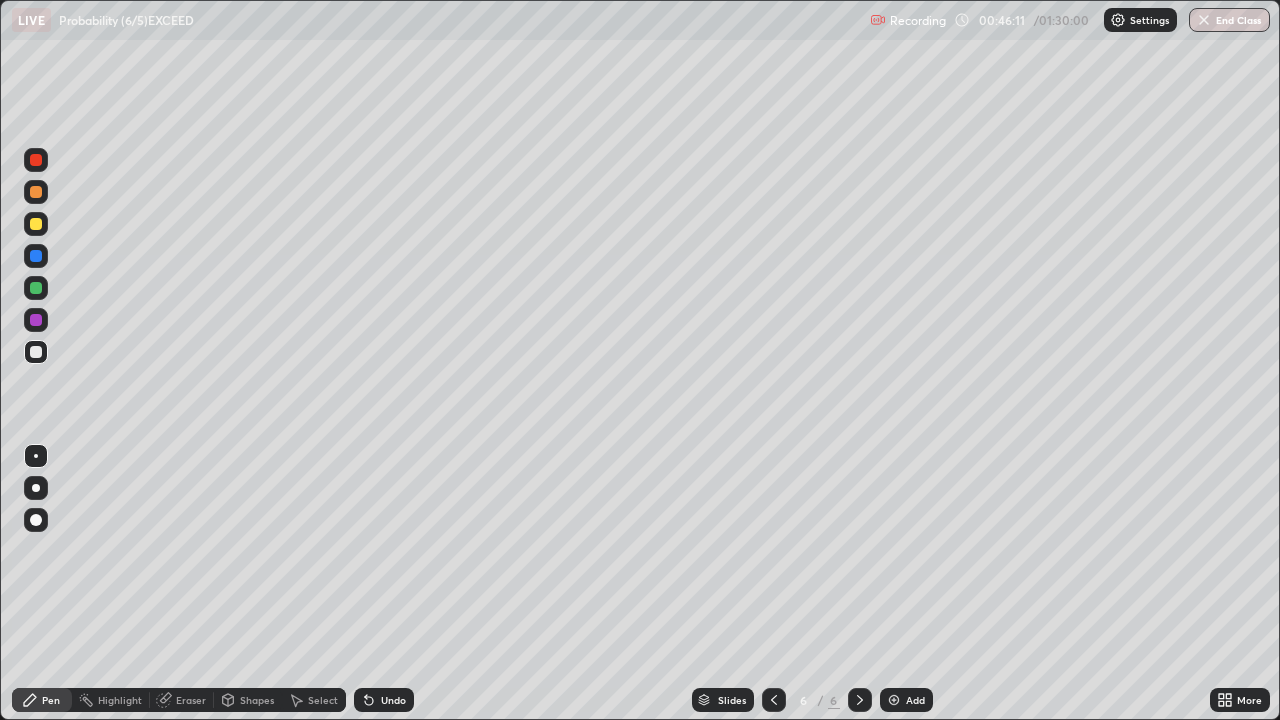 click on "Undo" at bounding box center [393, 700] 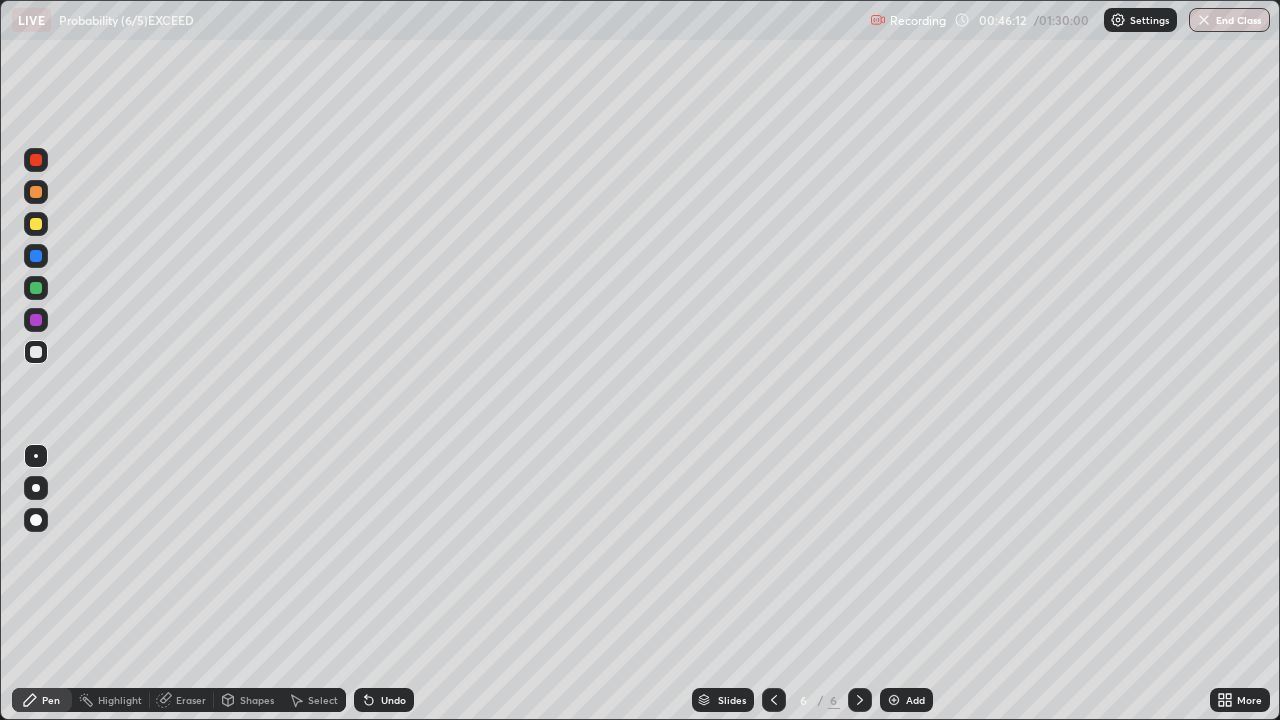 click on "Undo" at bounding box center [384, 700] 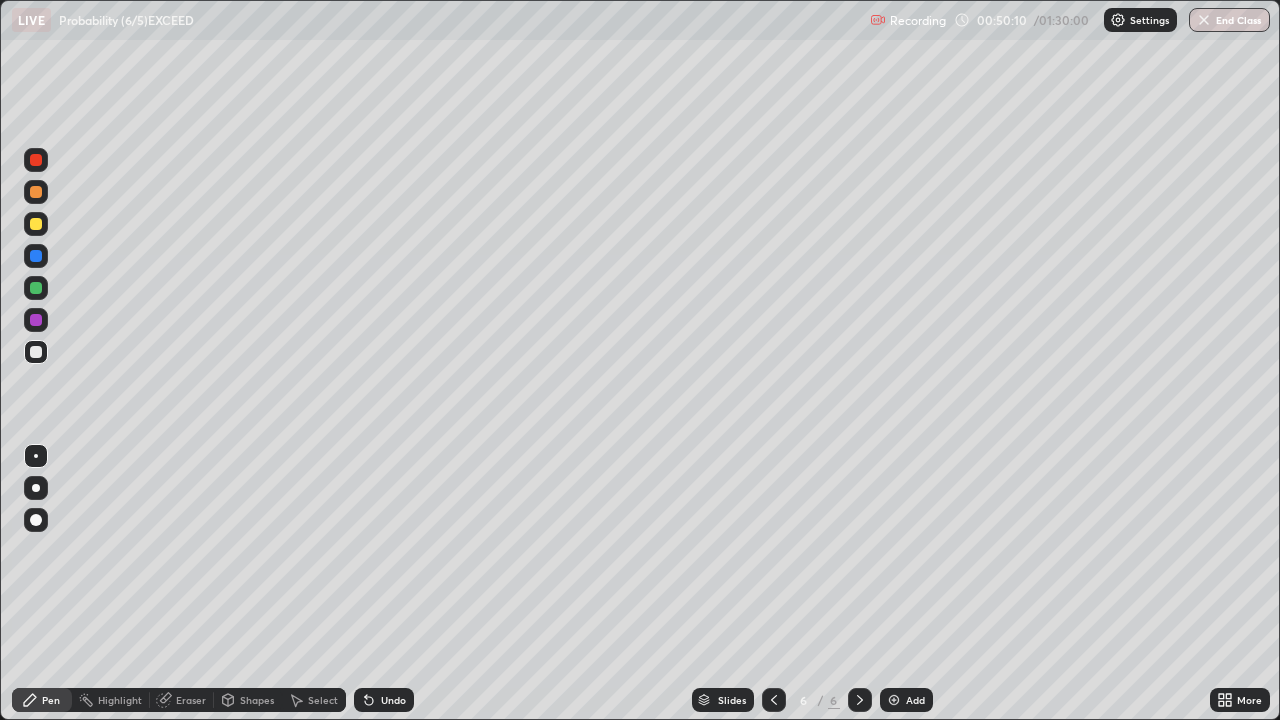 click on "Add" at bounding box center (906, 700) 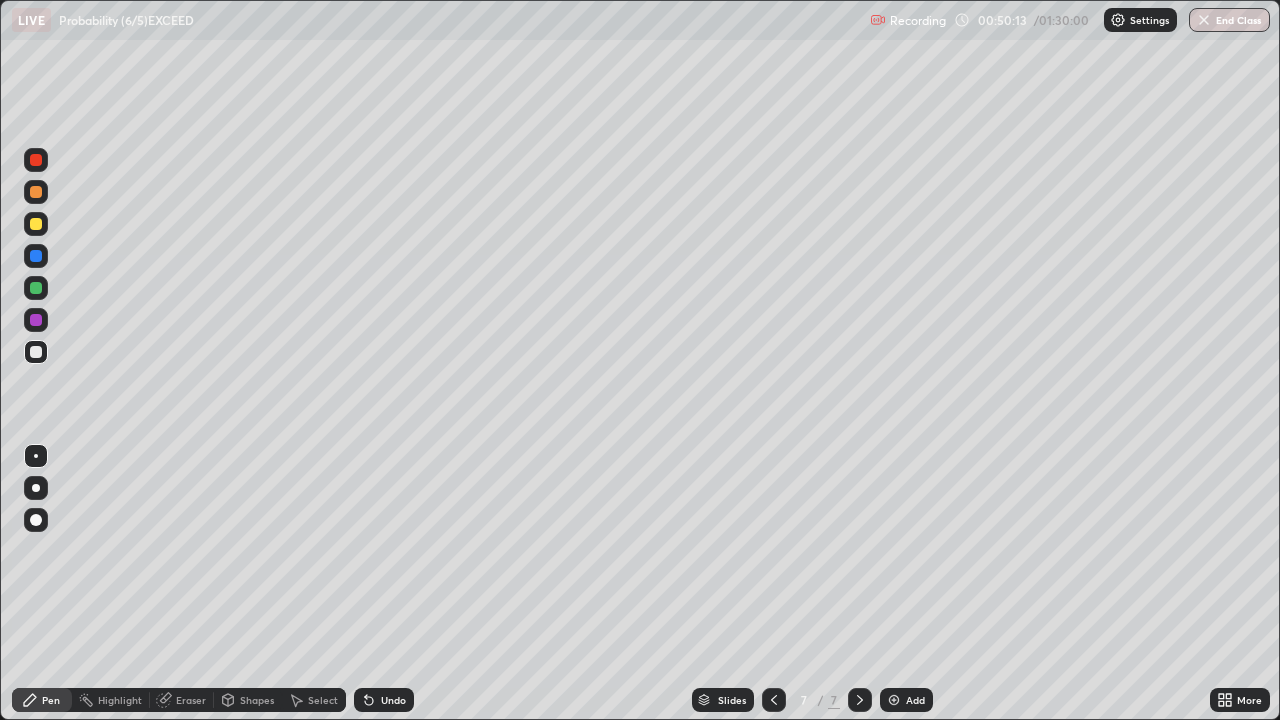 click at bounding box center [36, 352] 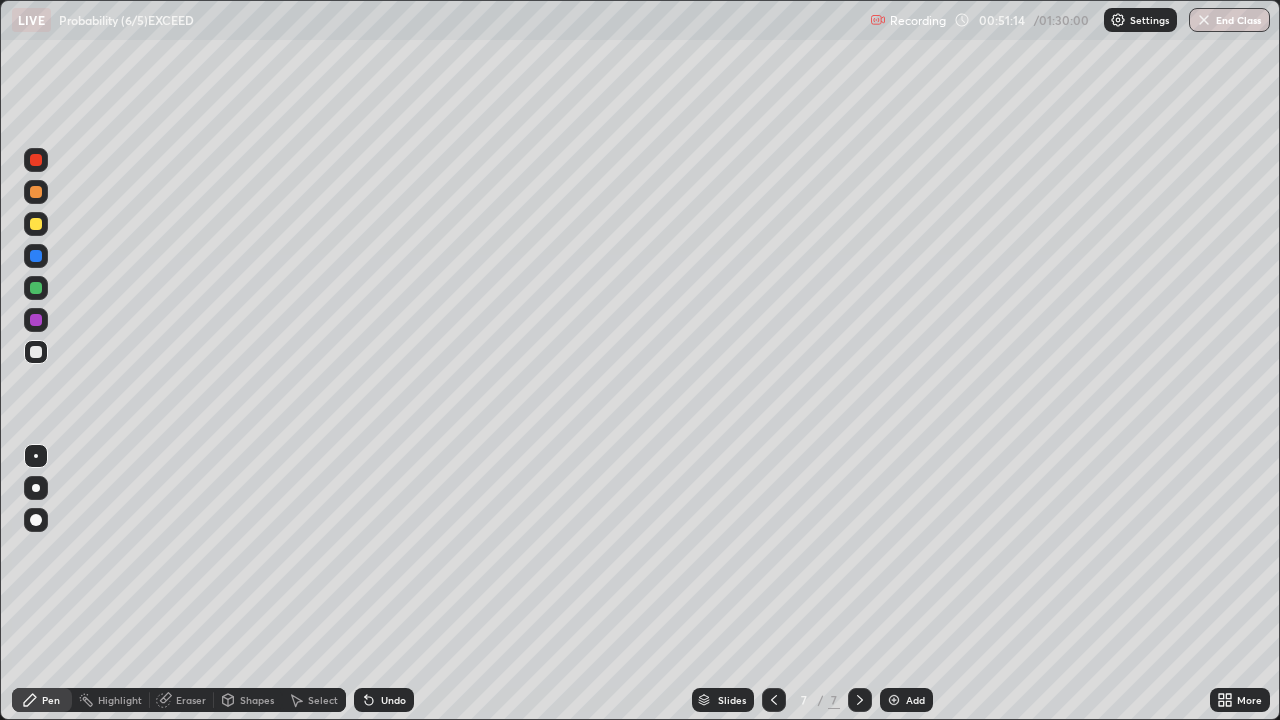 click on "Undo" at bounding box center (393, 700) 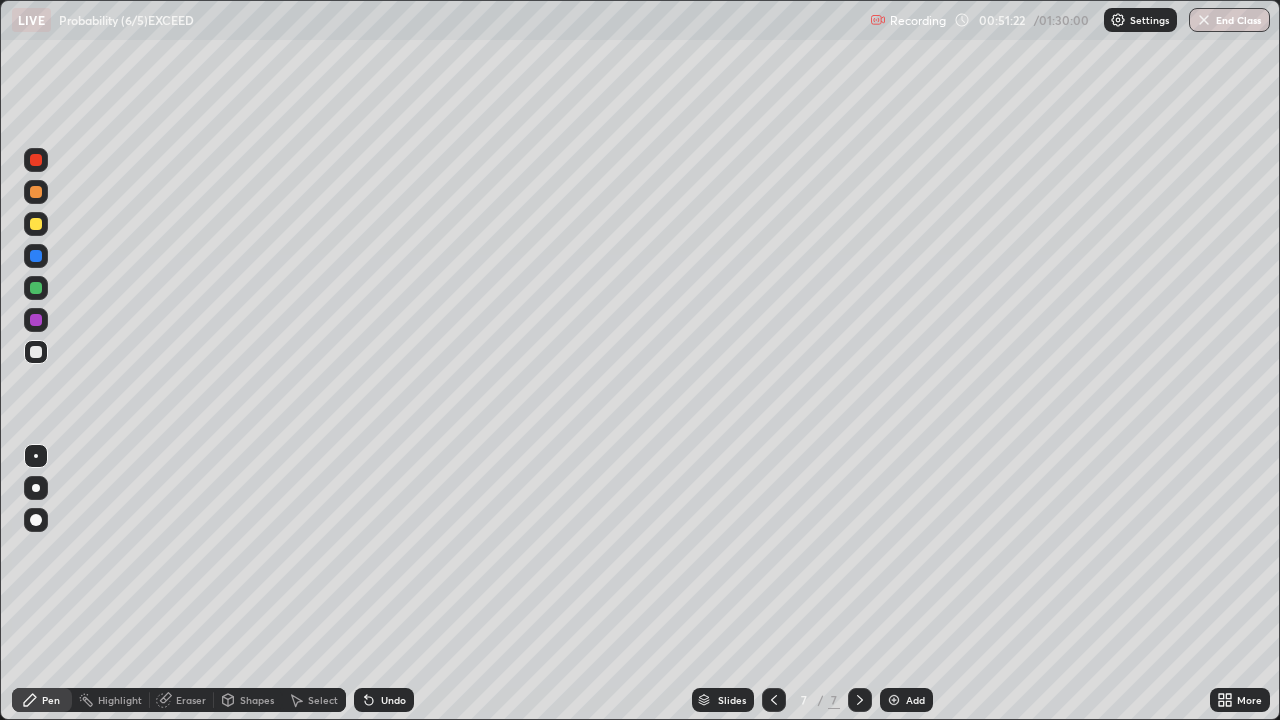 click on "Undo" at bounding box center (393, 700) 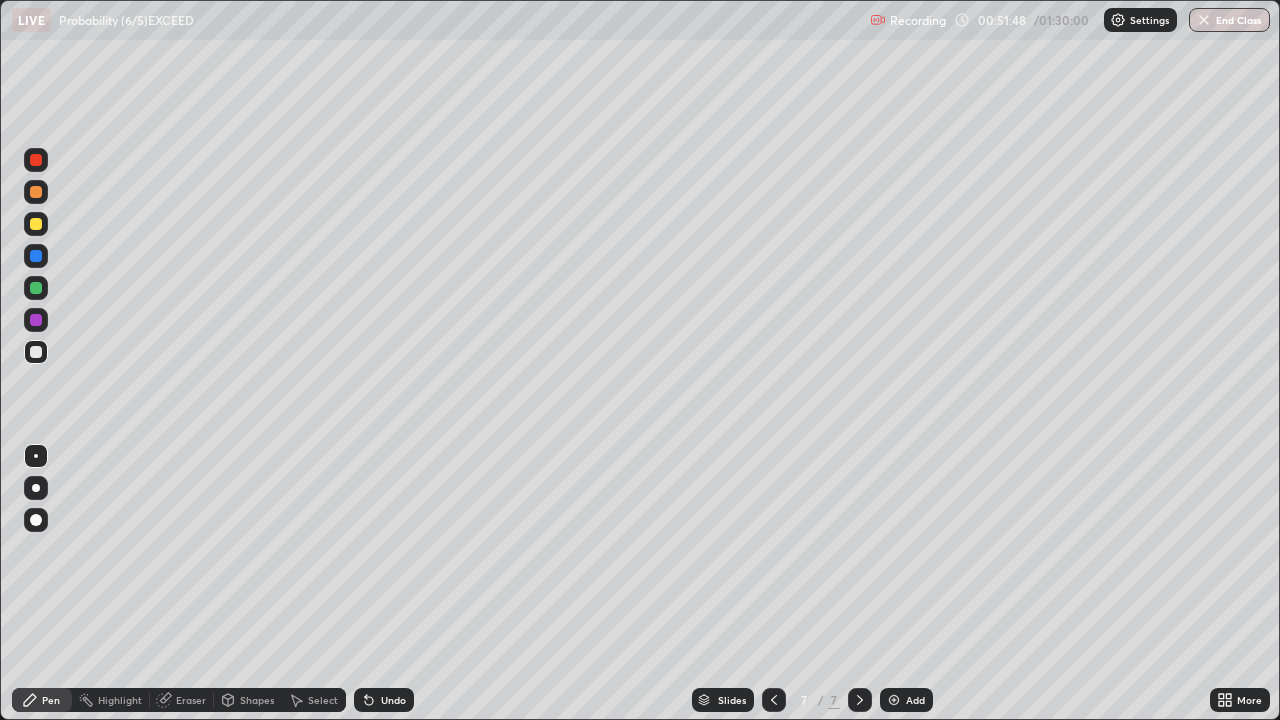click on "Undo" at bounding box center (384, 700) 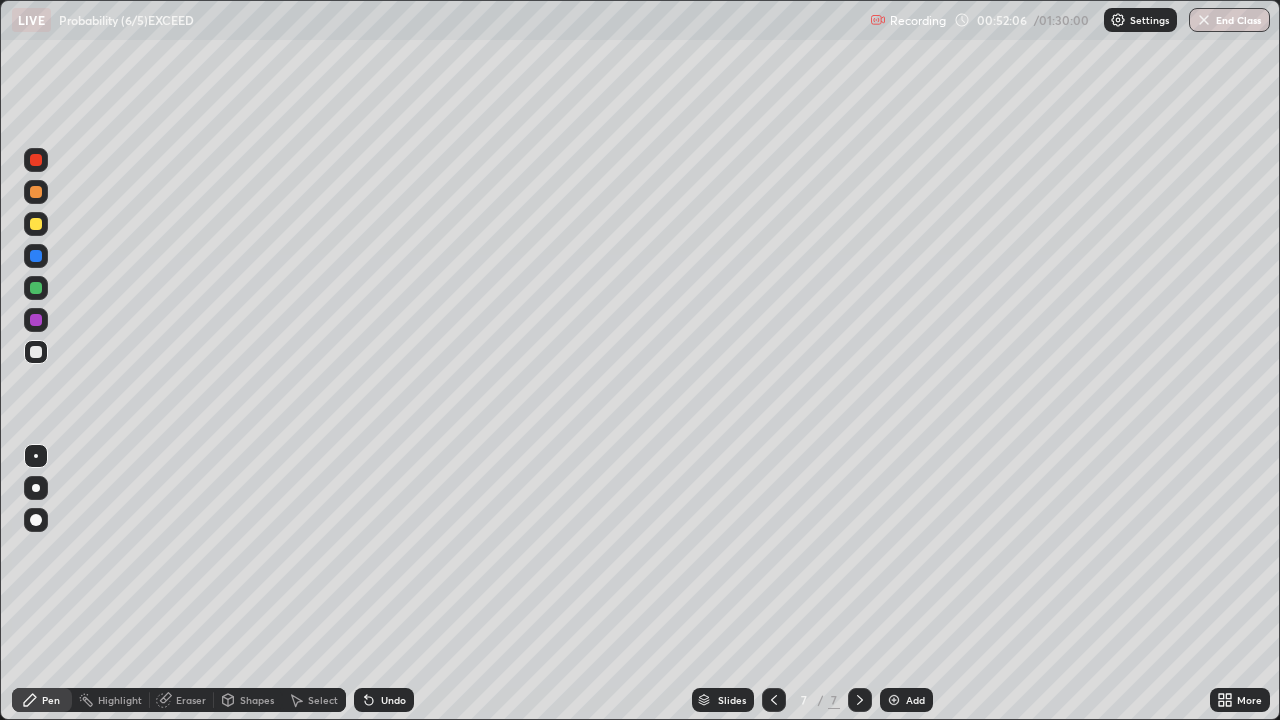 click on "Undo" at bounding box center [384, 700] 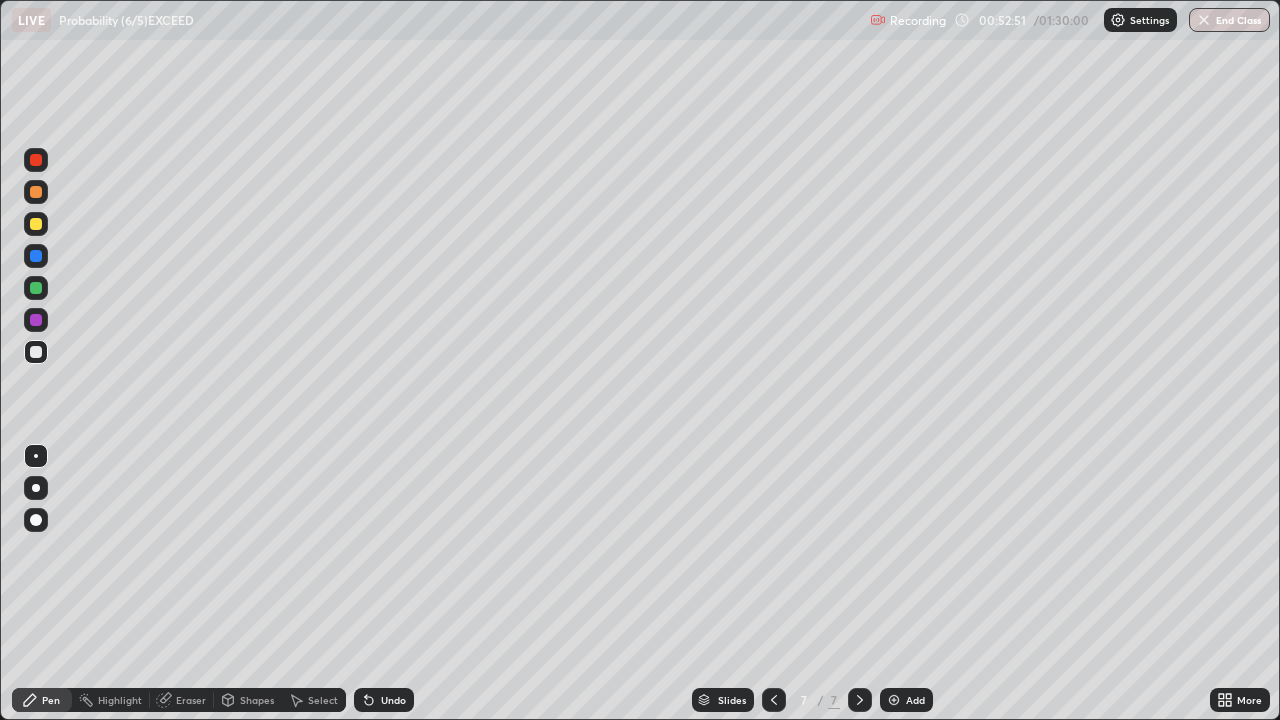 click on "Eraser" at bounding box center (191, 700) 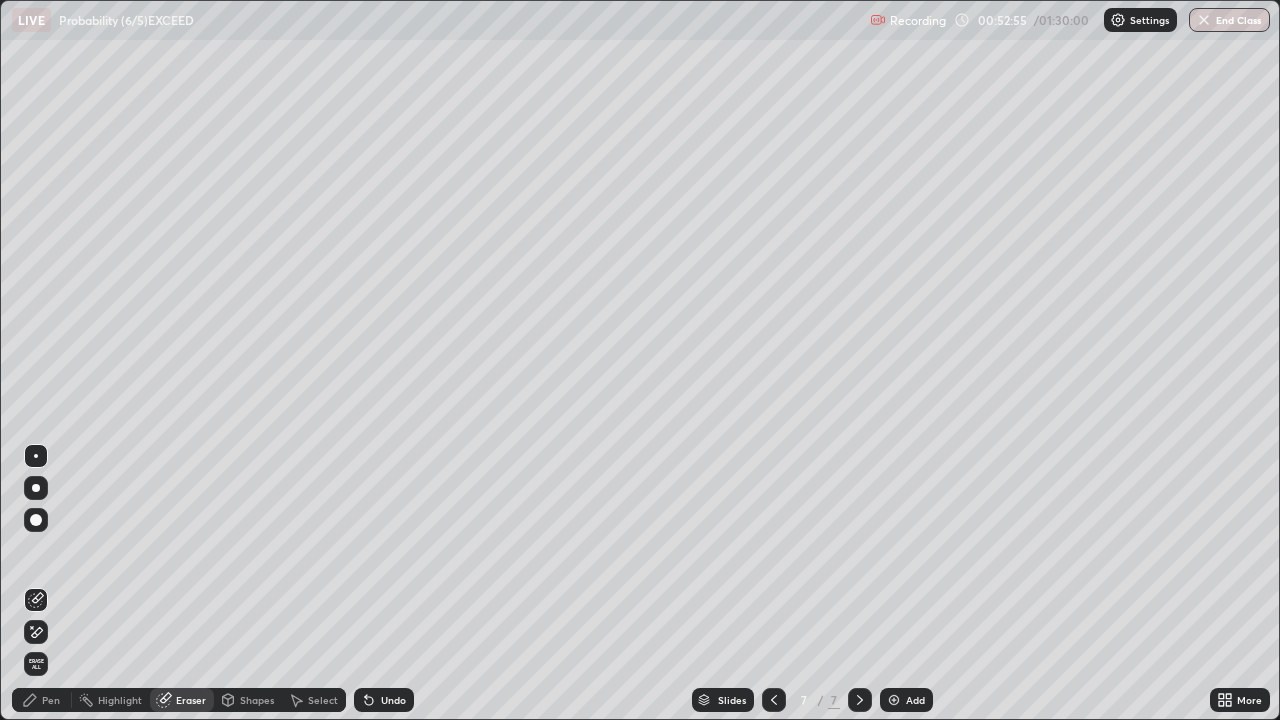 click on "Pen" at bounding box center (51, 700) 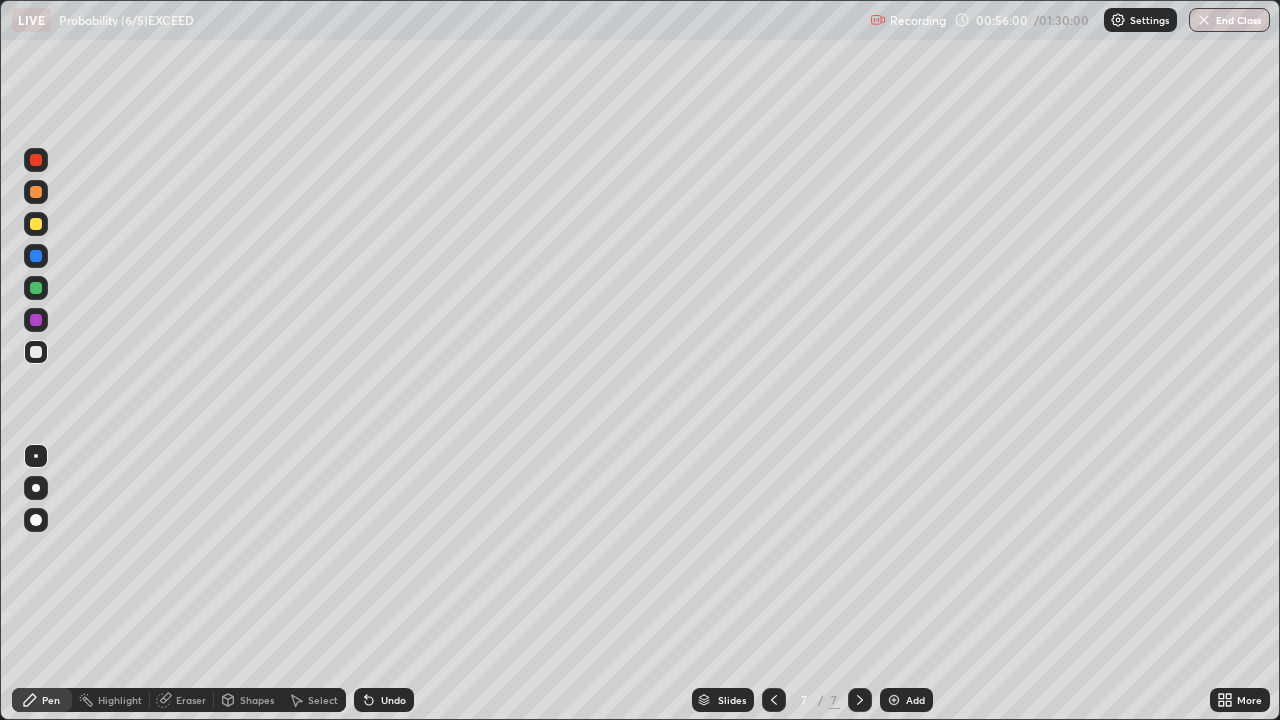 click on "Add" at bounding box center [915, 700] 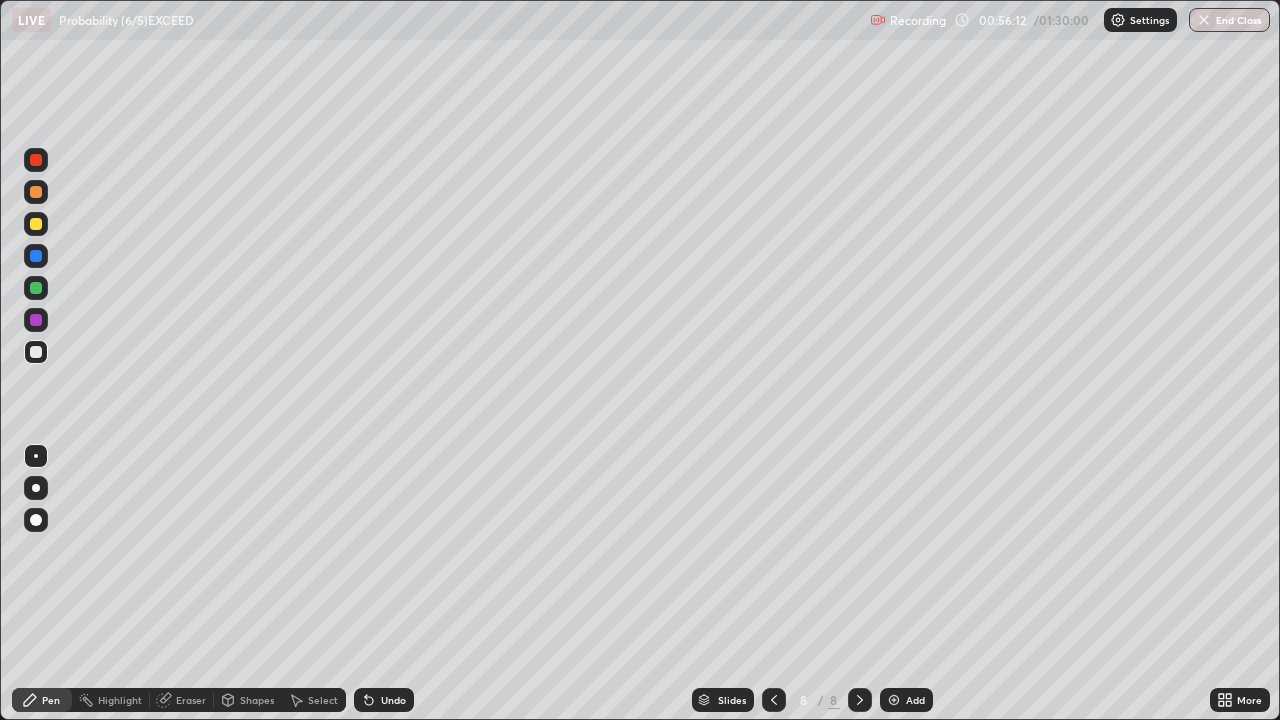 click at bounding box center [36, 224] 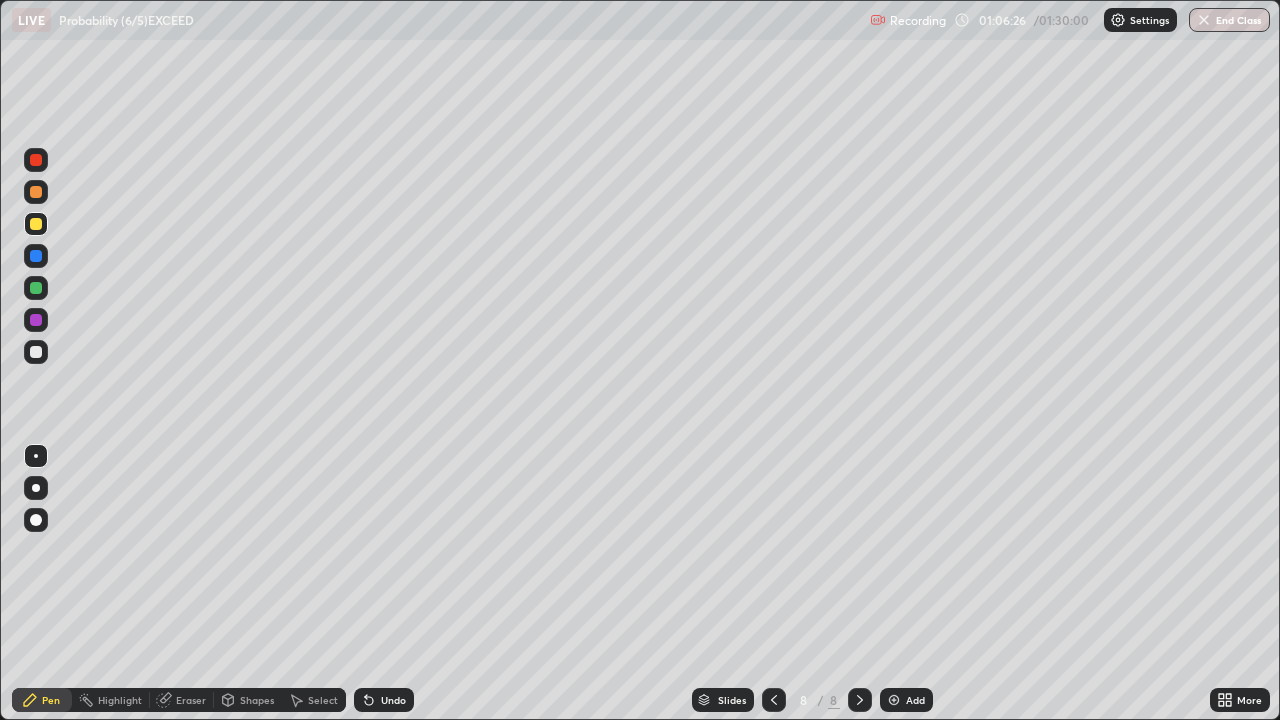 click on "Eraser" at bounding box center [191, 700] 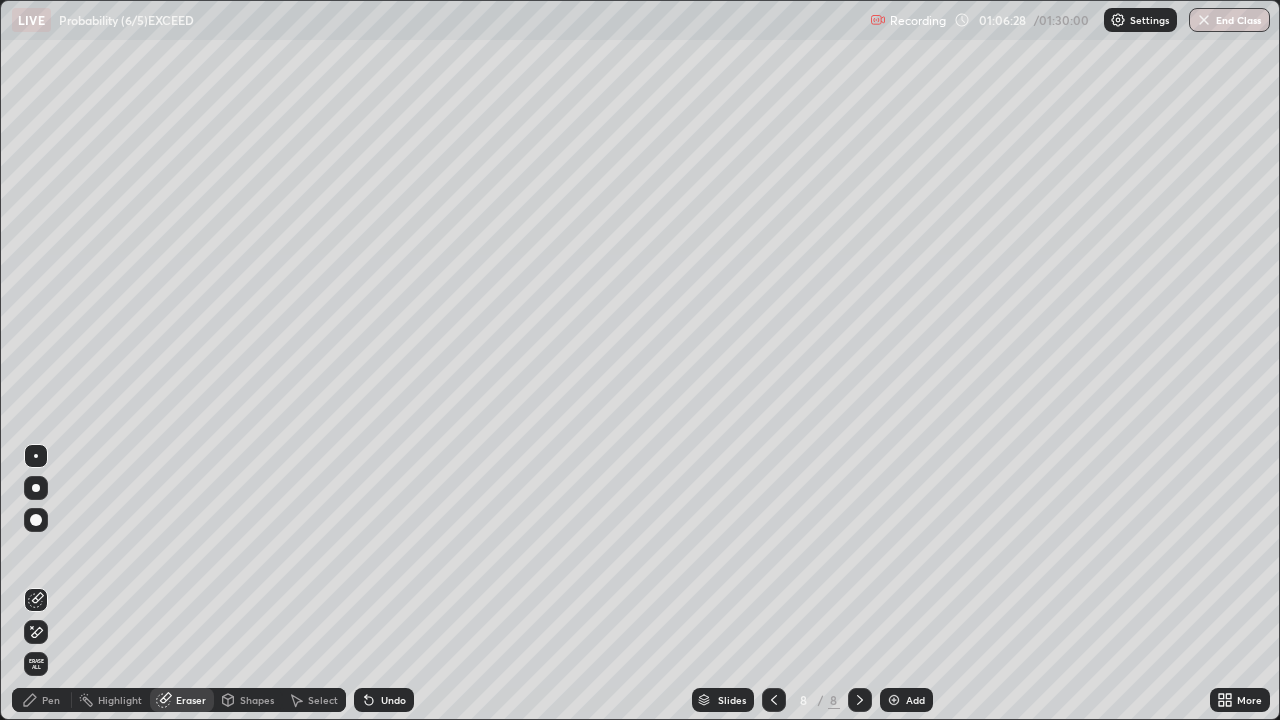 click on "Pen" at bounding box center (42, 700) 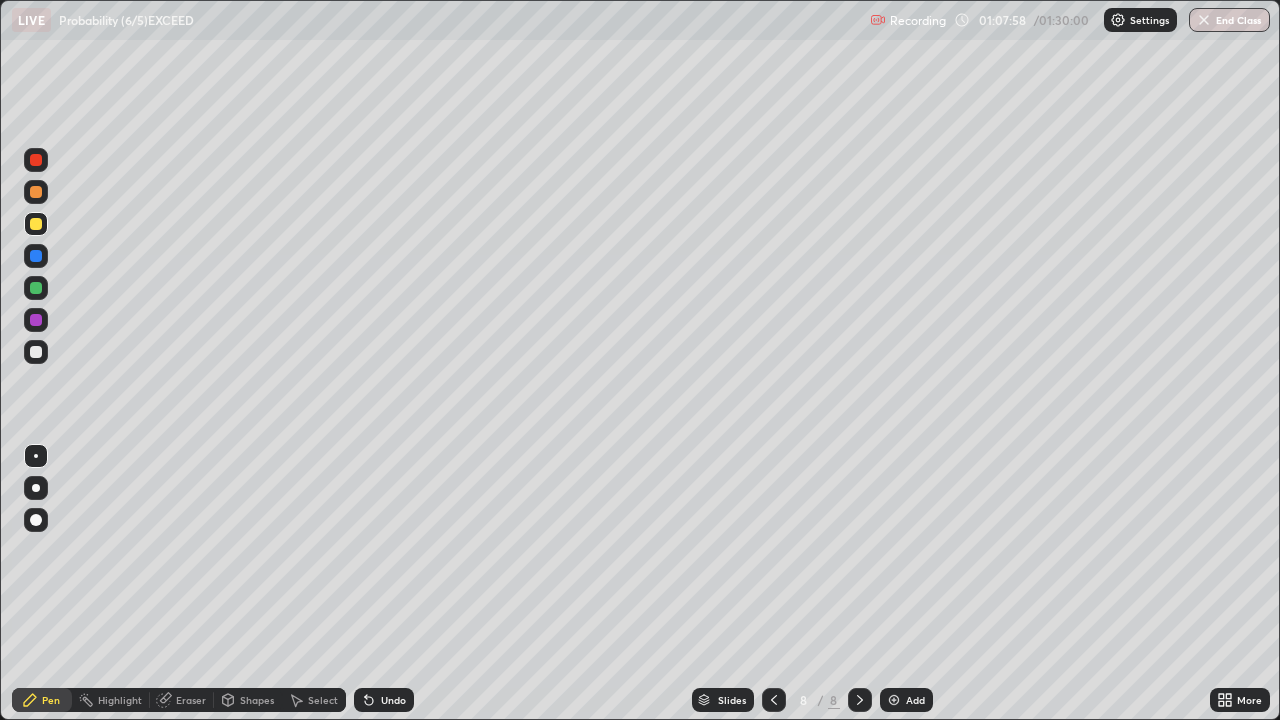 click on "Eraser" at bounding box center [191, 700] 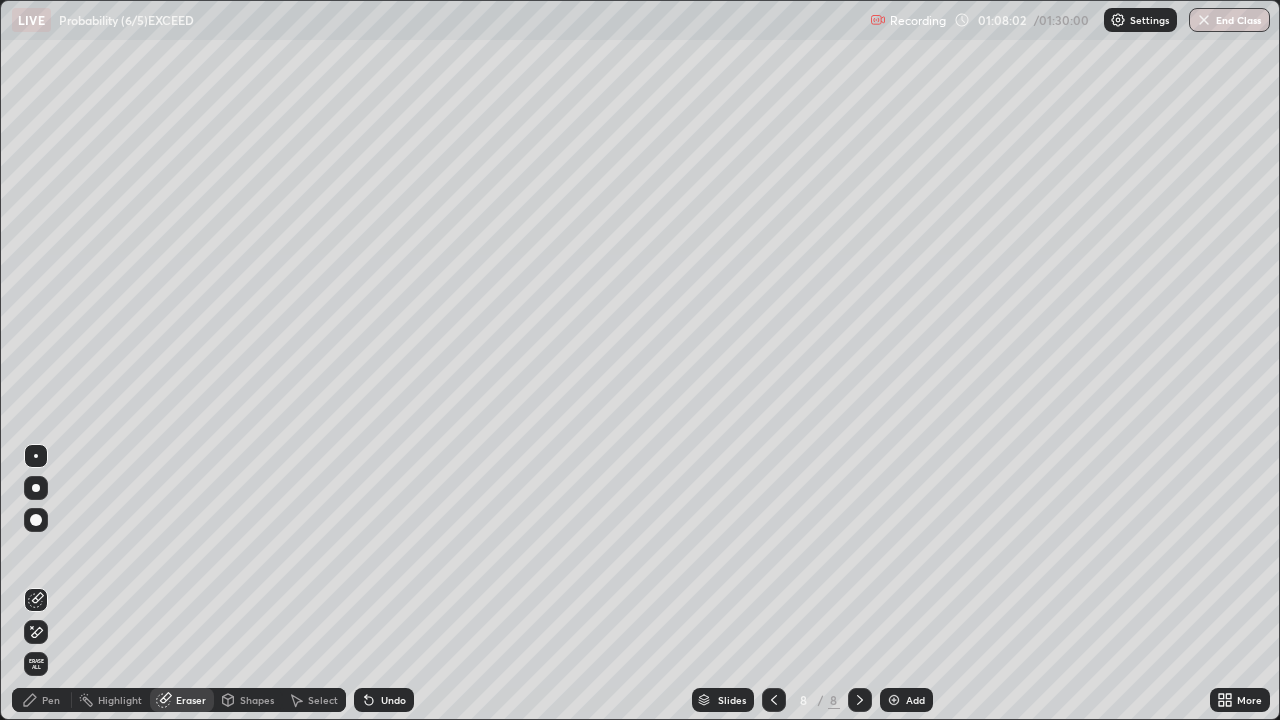click on "Pen" at bounding box center [51, 700] 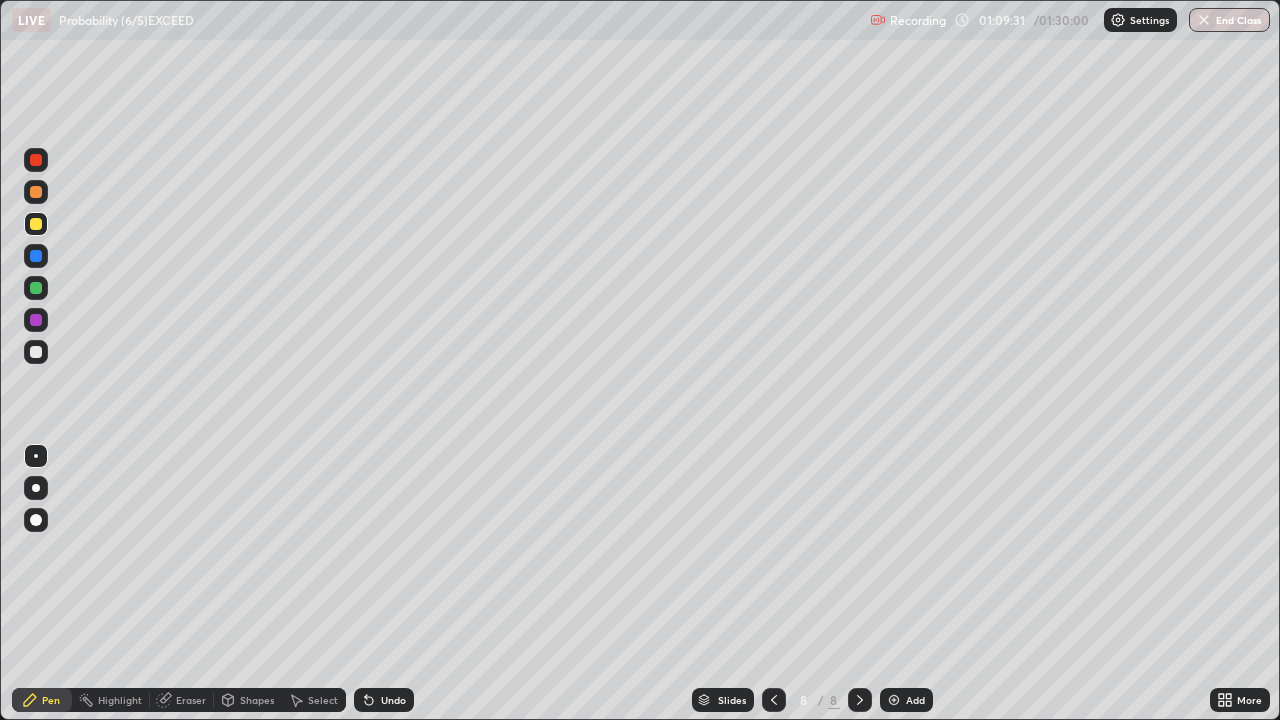 click at bounding box center (894, 700) 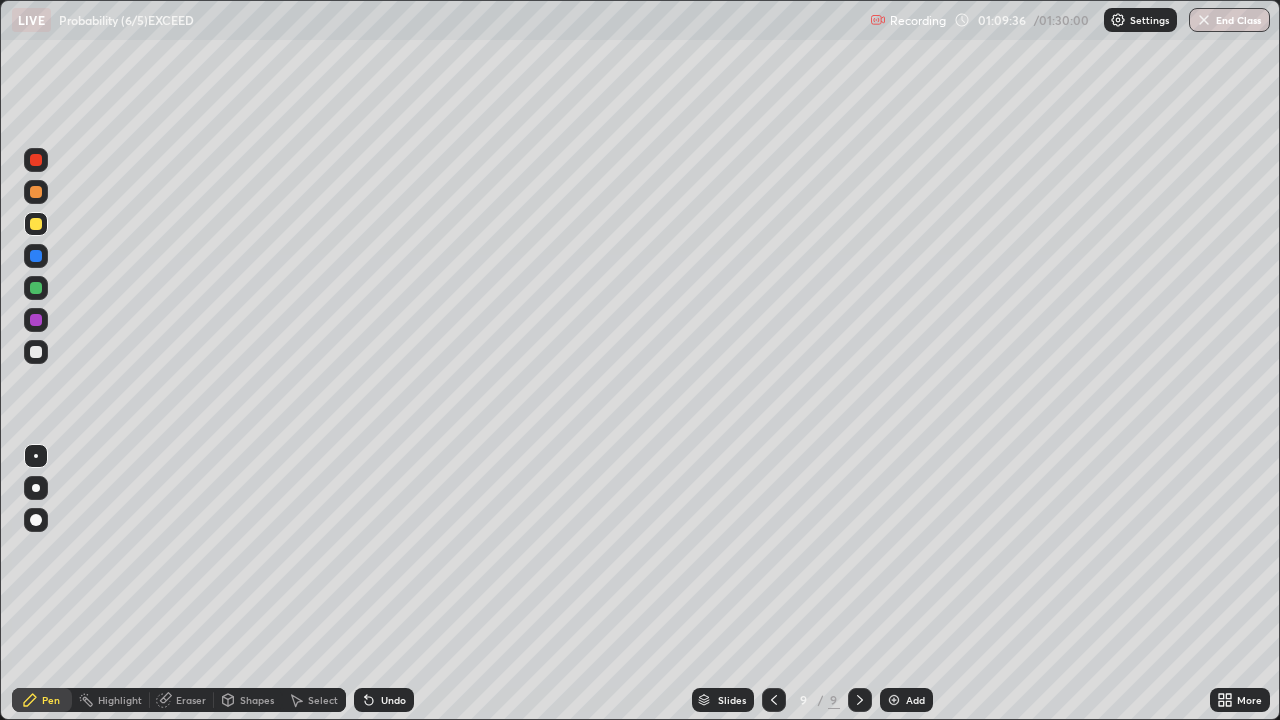 click at bounding box center [36, 288] 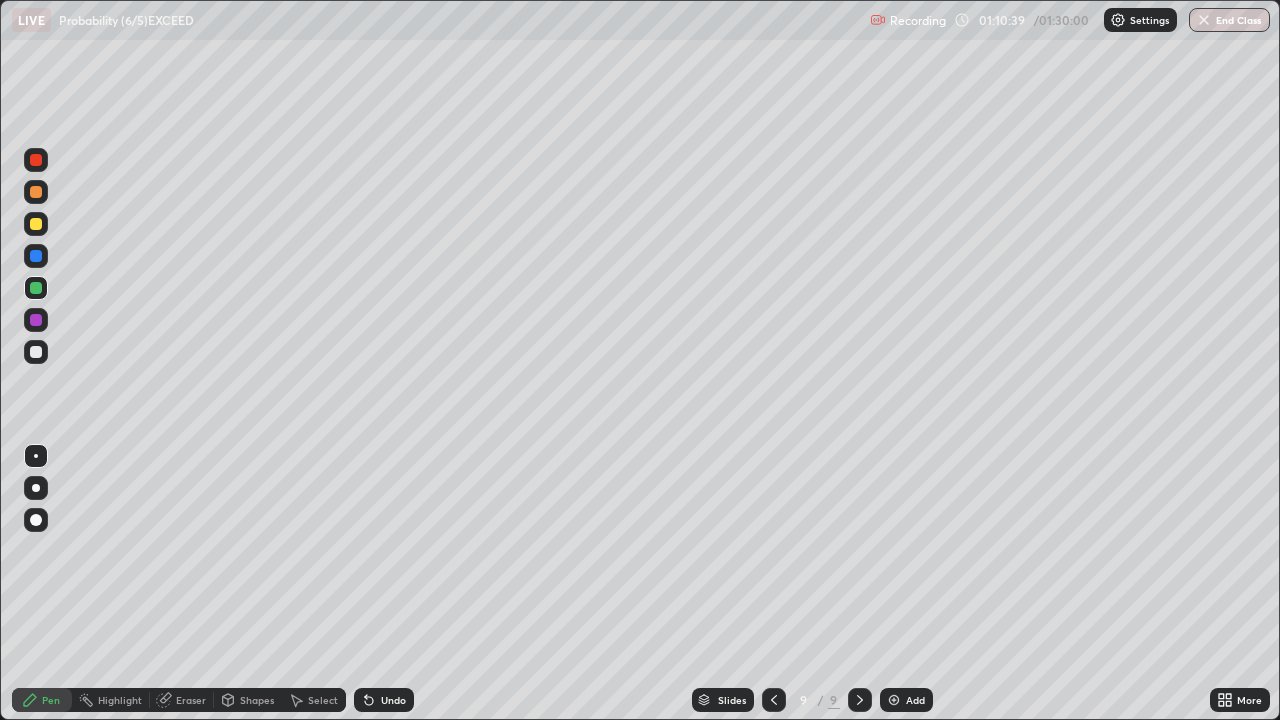 click on "Eraser" at bounding box center [191, 700] 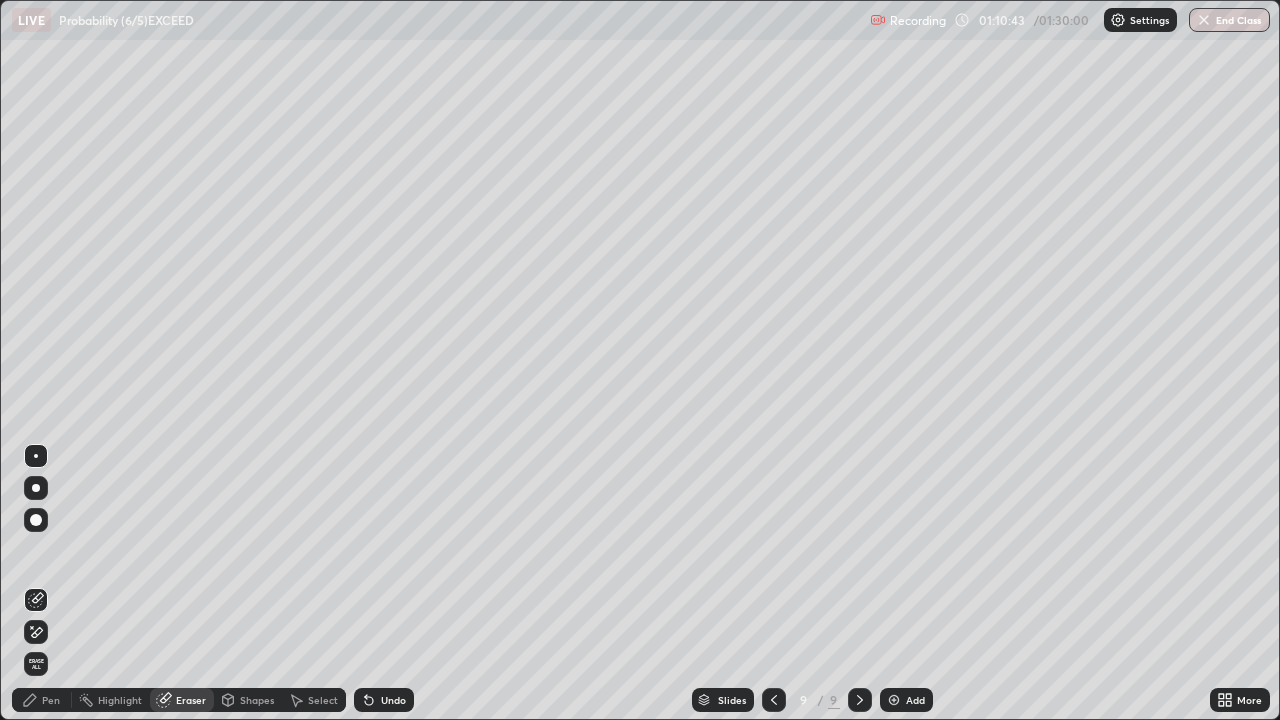 click on "Pen" at bounding box center [42, 700] 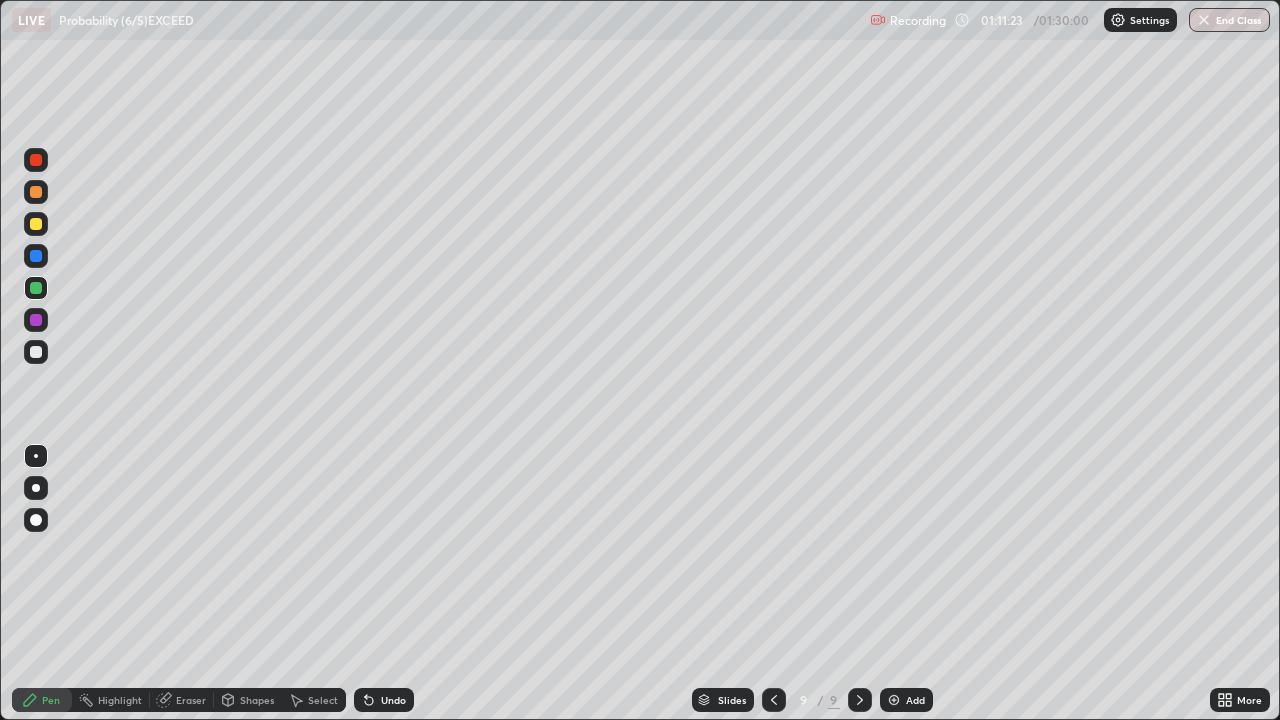 click at bounding box center (36, 224) 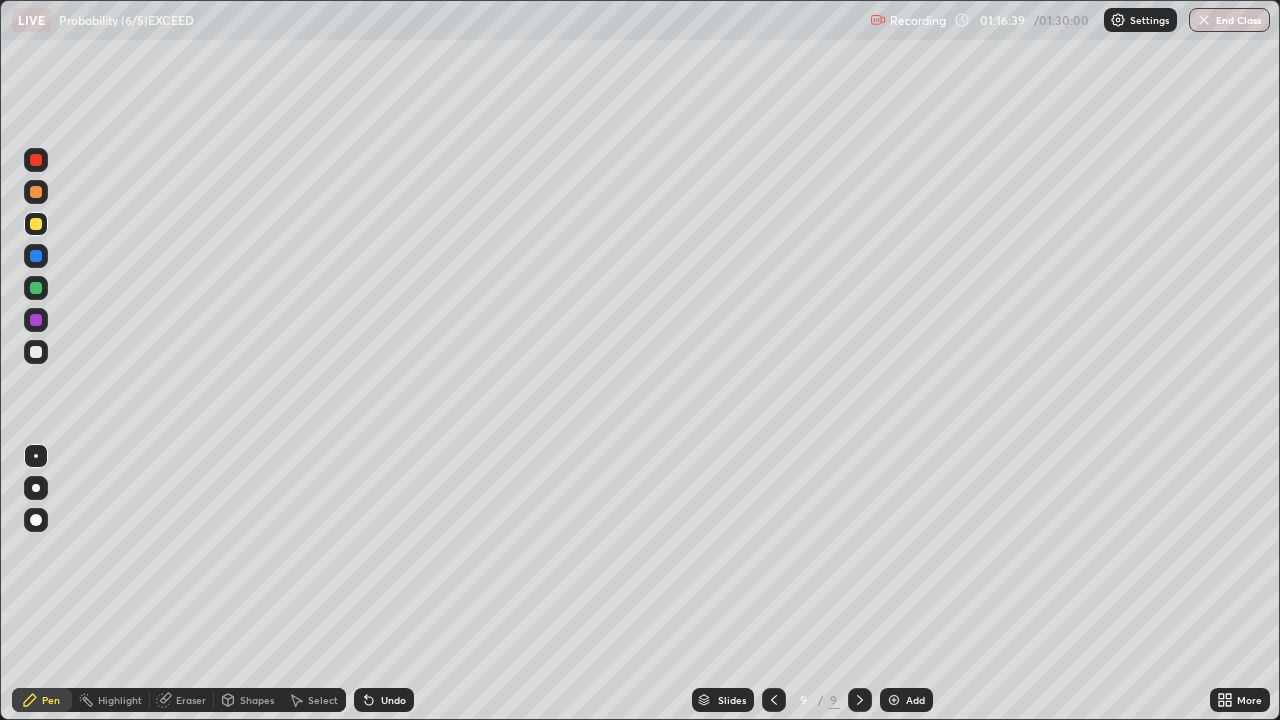 click at bounding box center (894, 700) 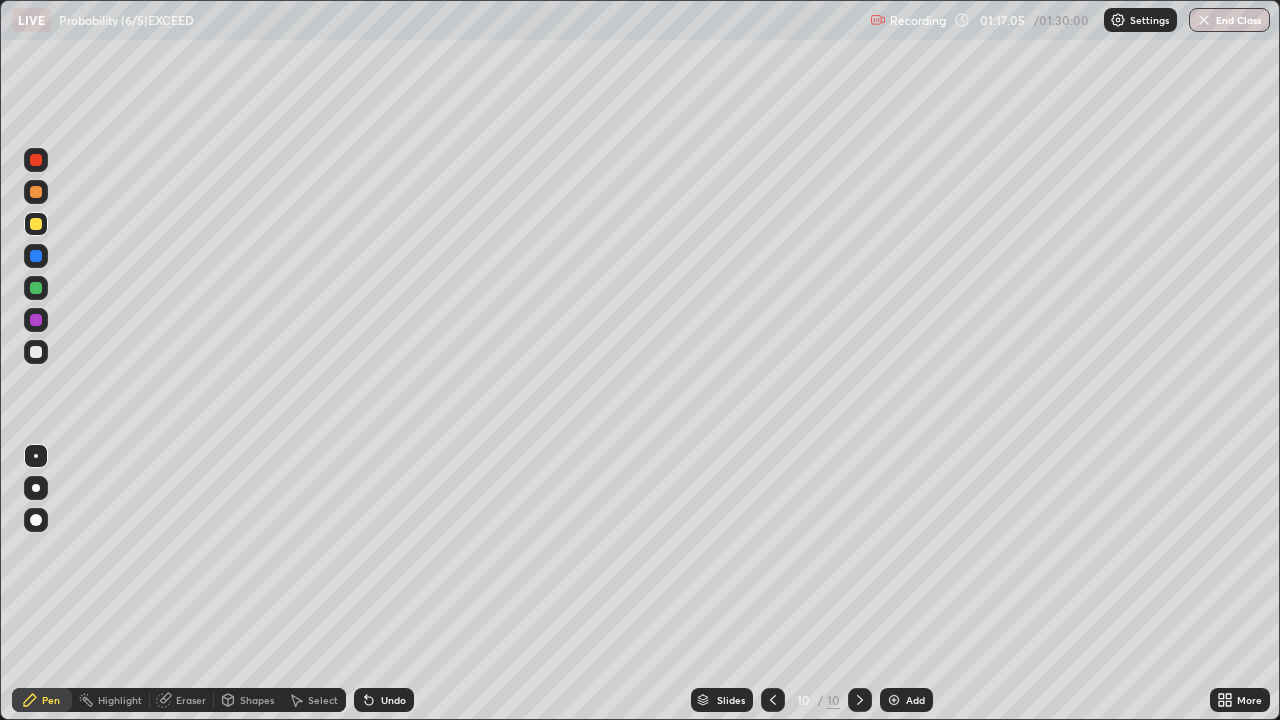 click on "Undo" at bounding box center [384, 700] 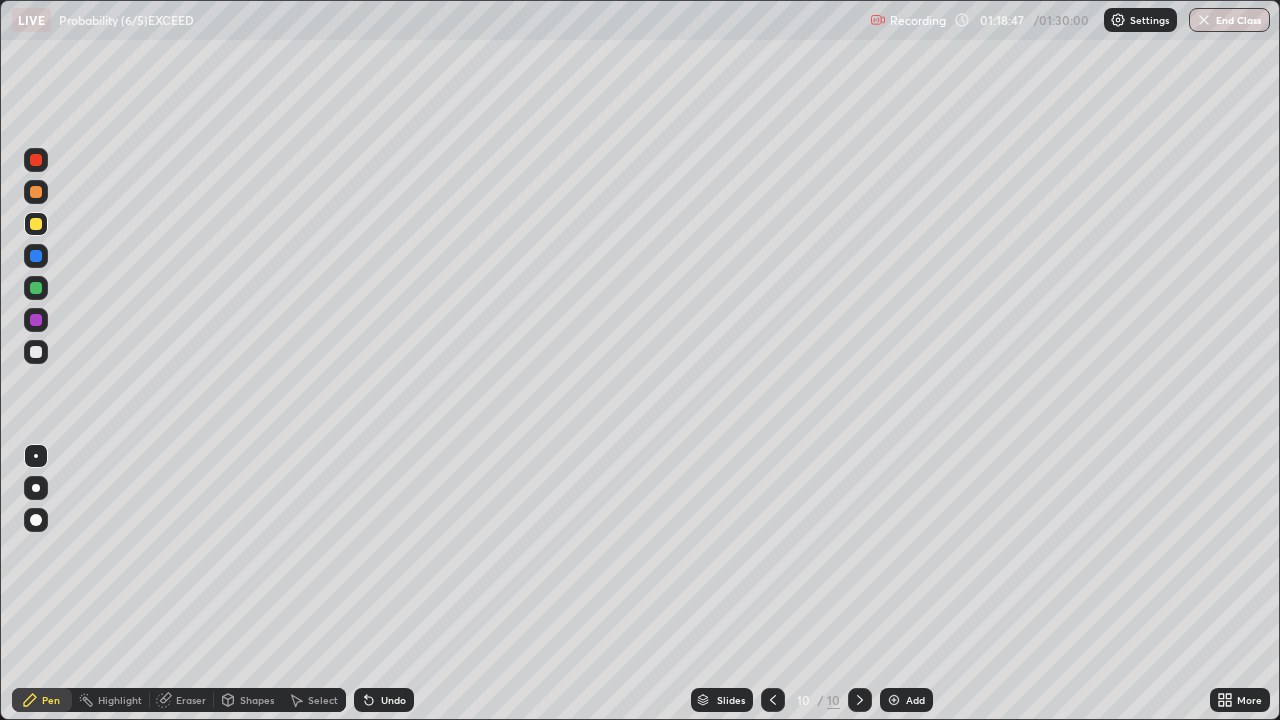 click 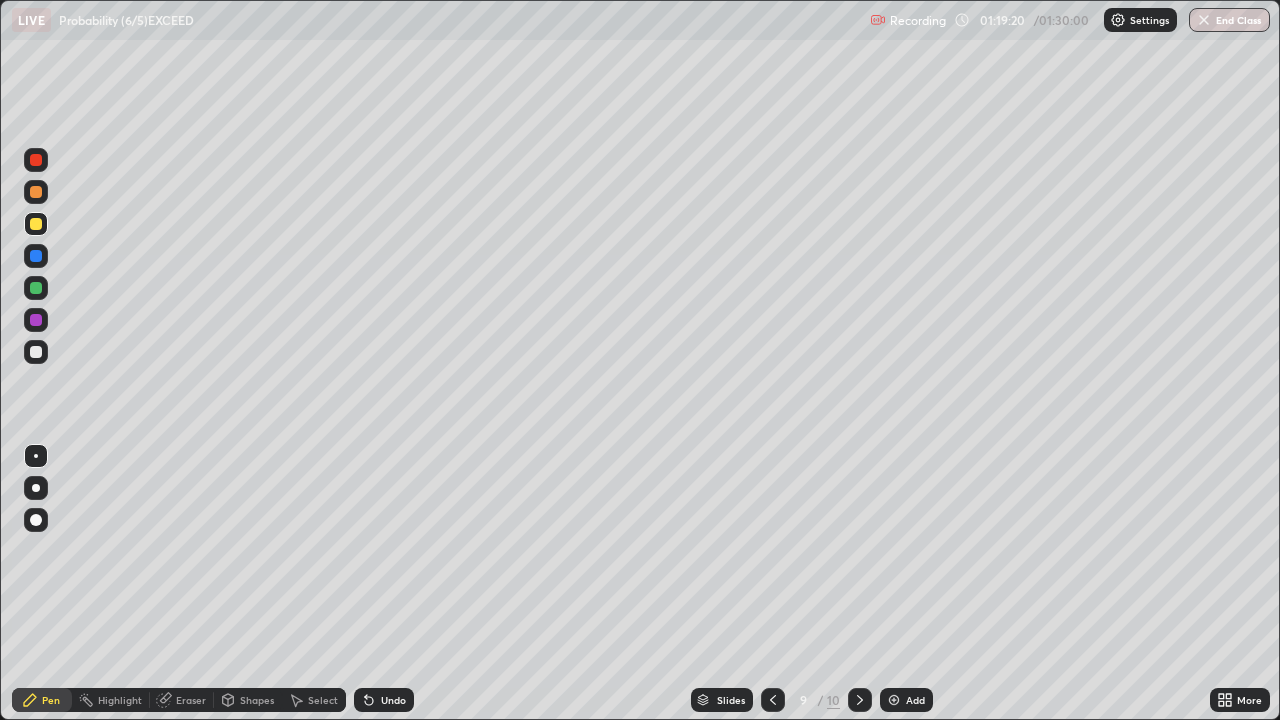 click at bounding box center [860, 700] 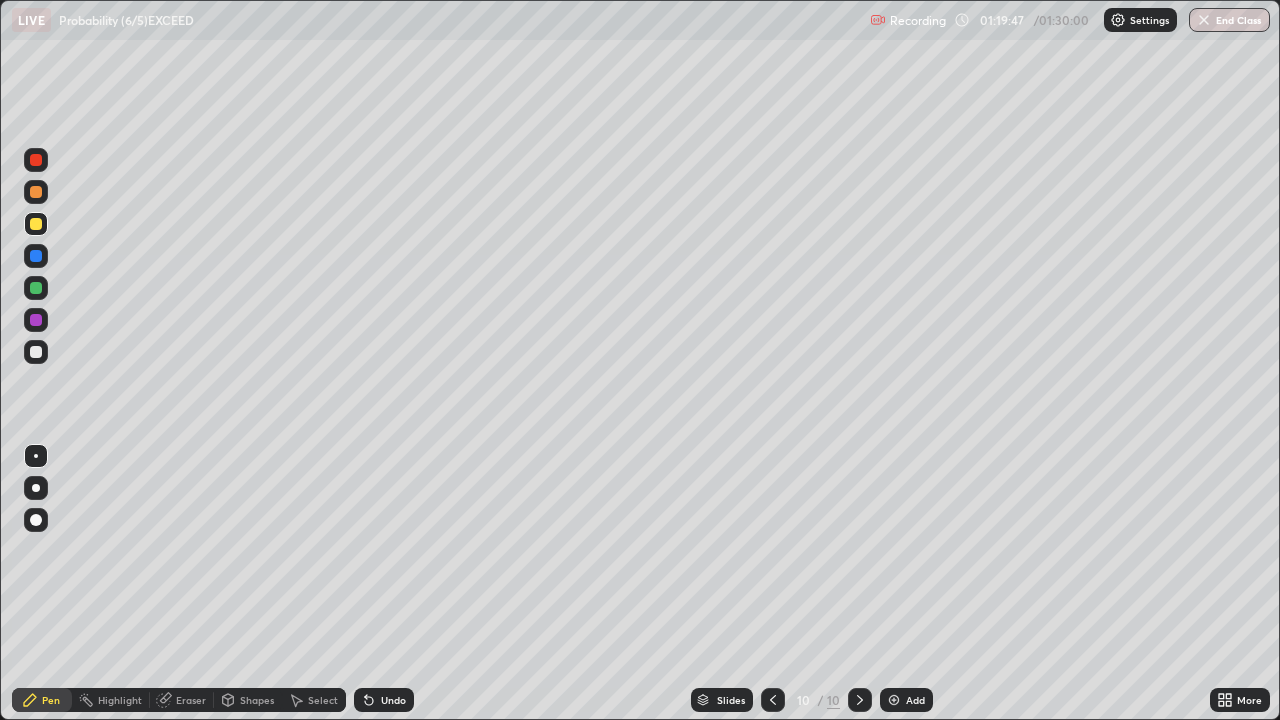click 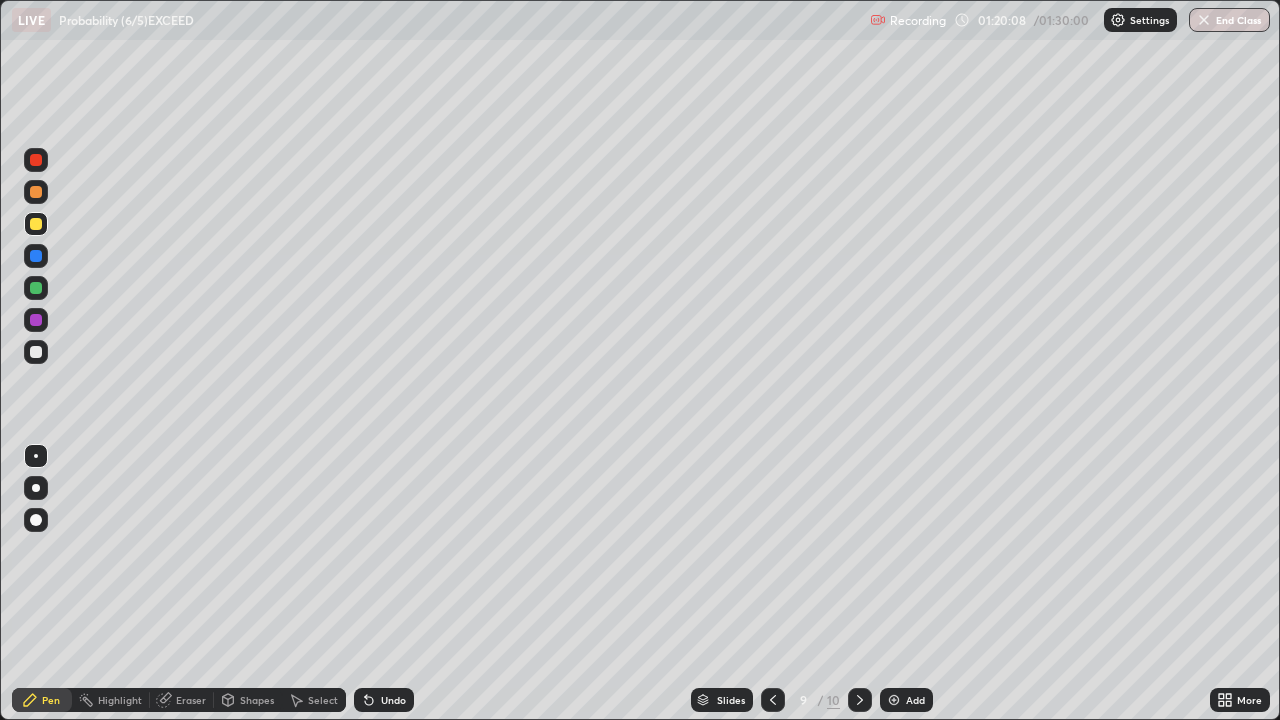 click 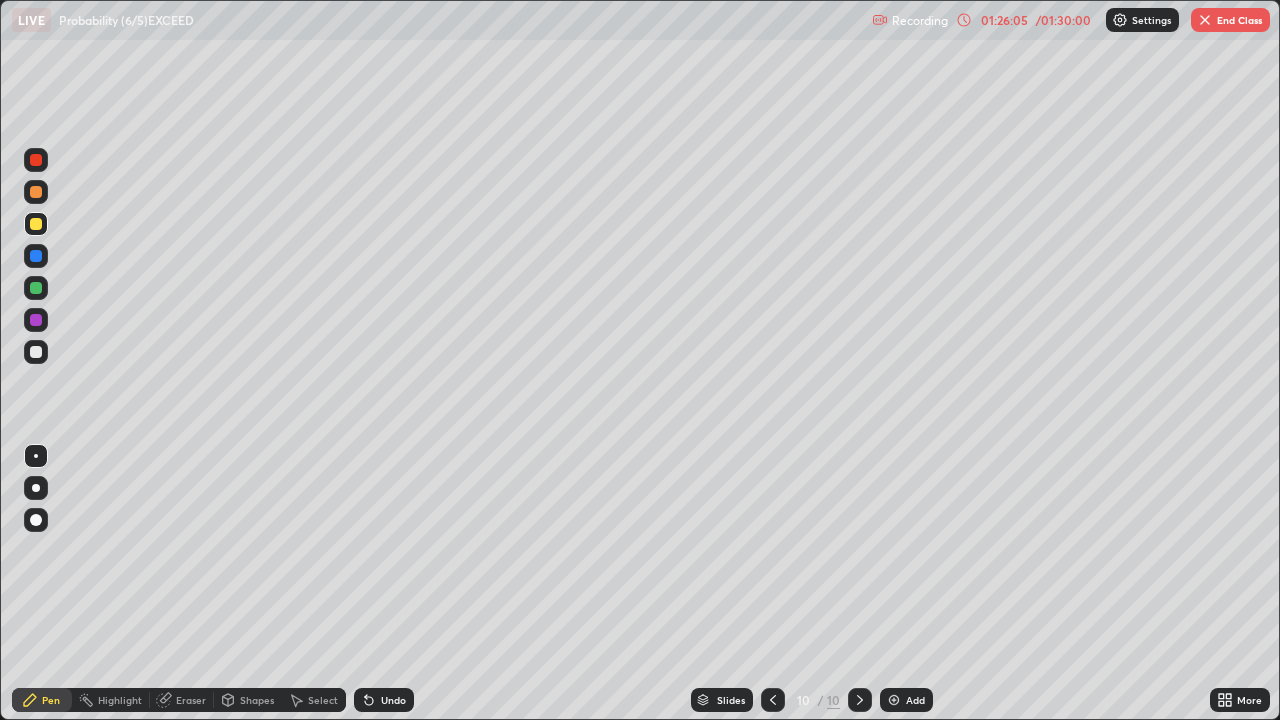 click at bounding box center (1205, 20) 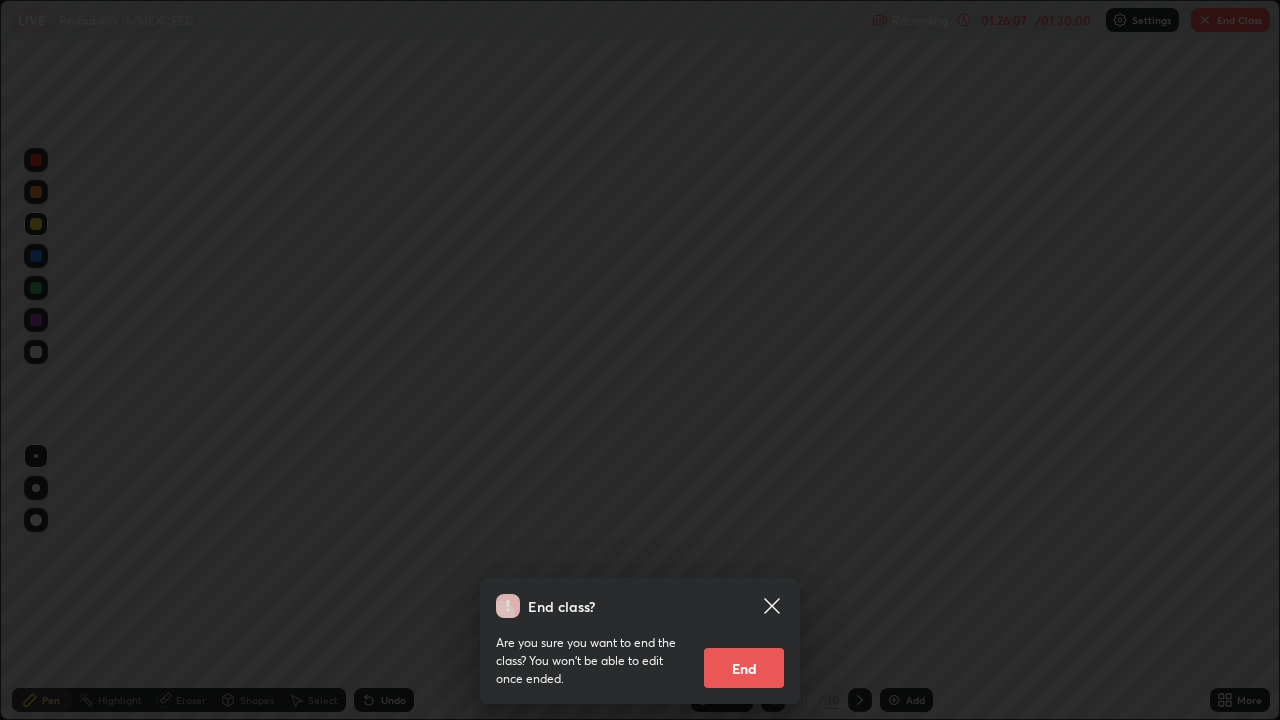 click on "End" at bounding box center (744, 668) 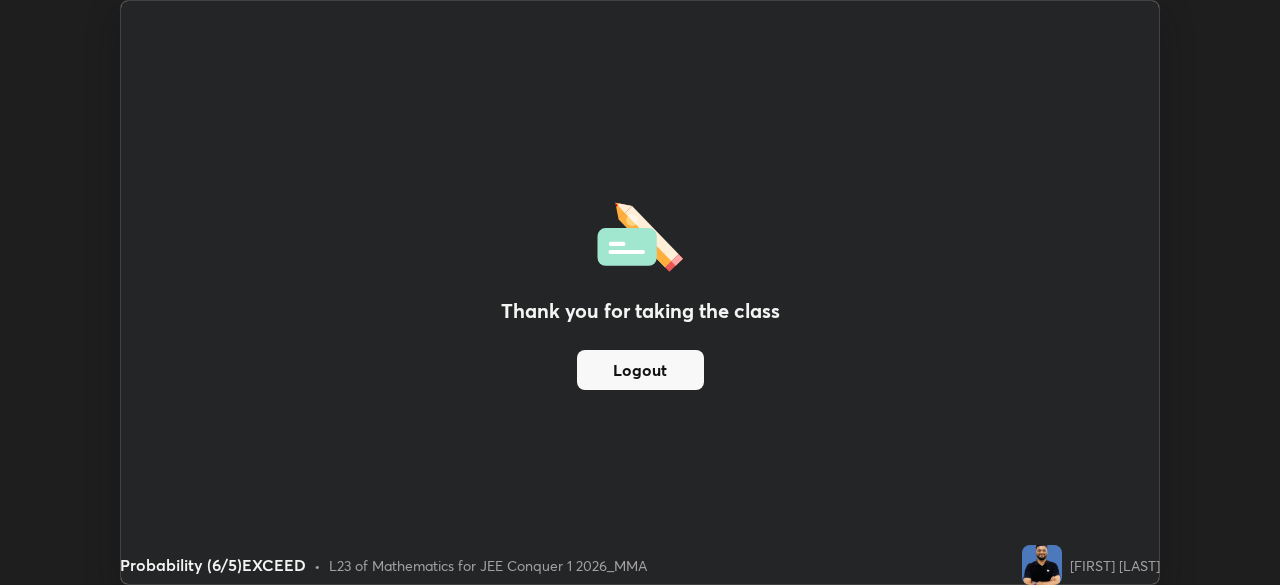 scroll, scrollTop: 585, scrollLeft: 1280, axis: both 